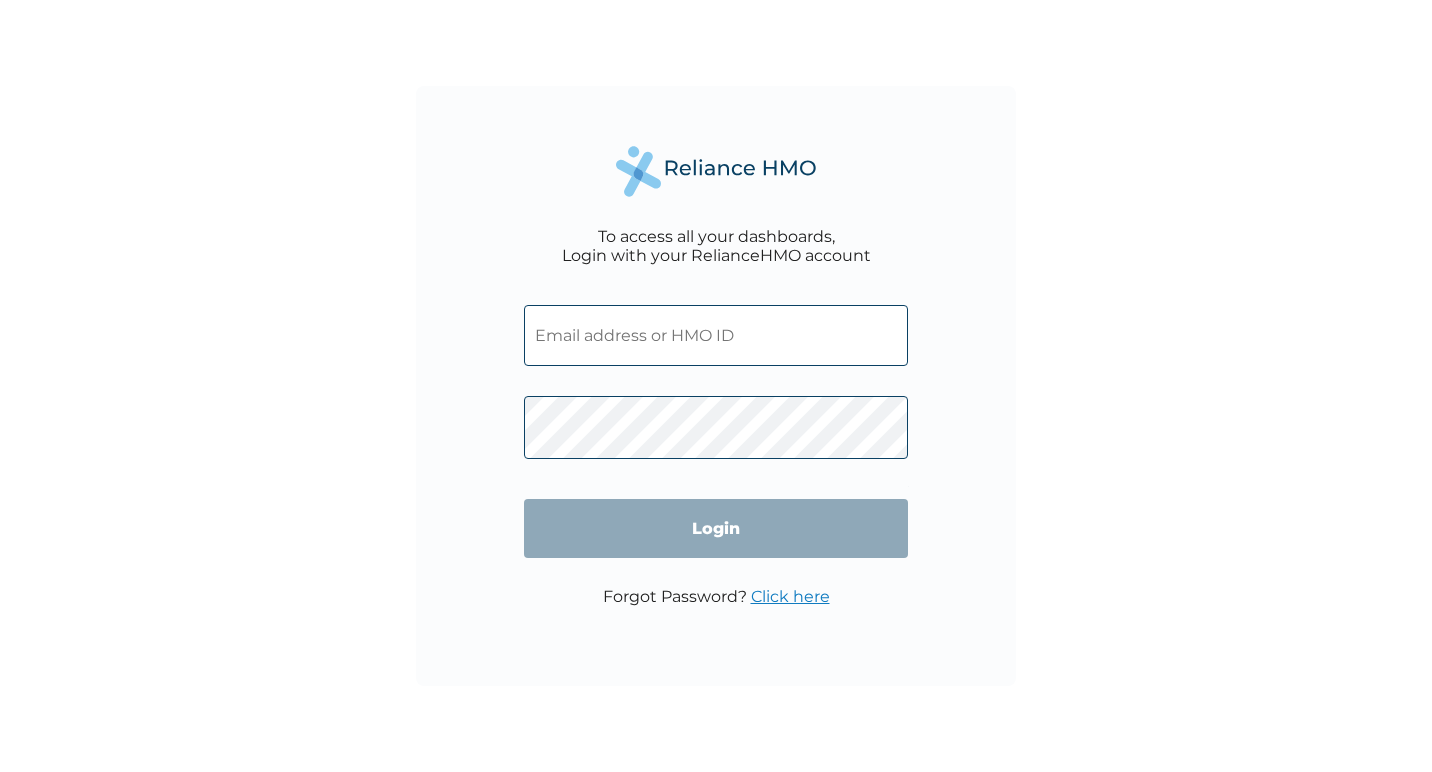 scroll, scrollTop: 0, scrollLeft: 0, axis: both 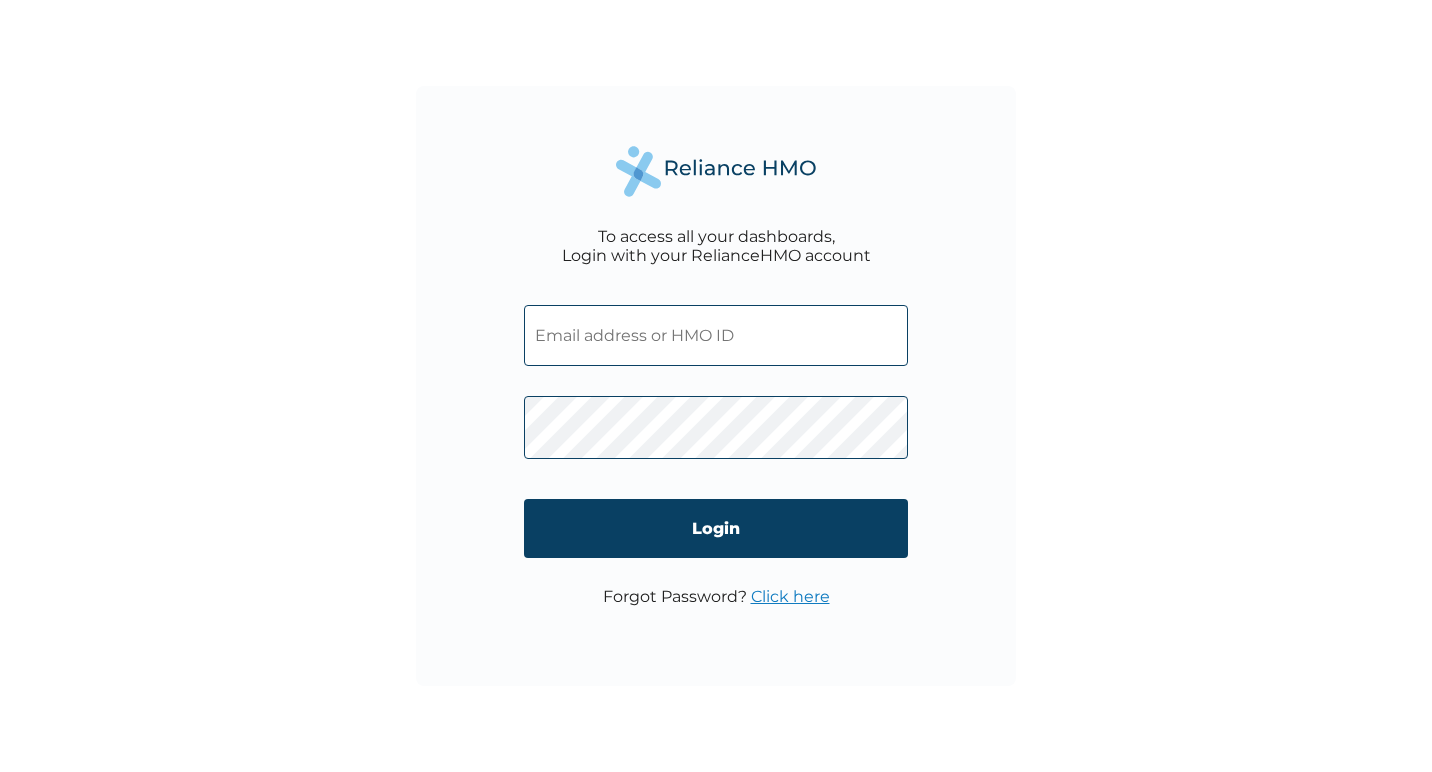 click at bounding box center [716, 335] 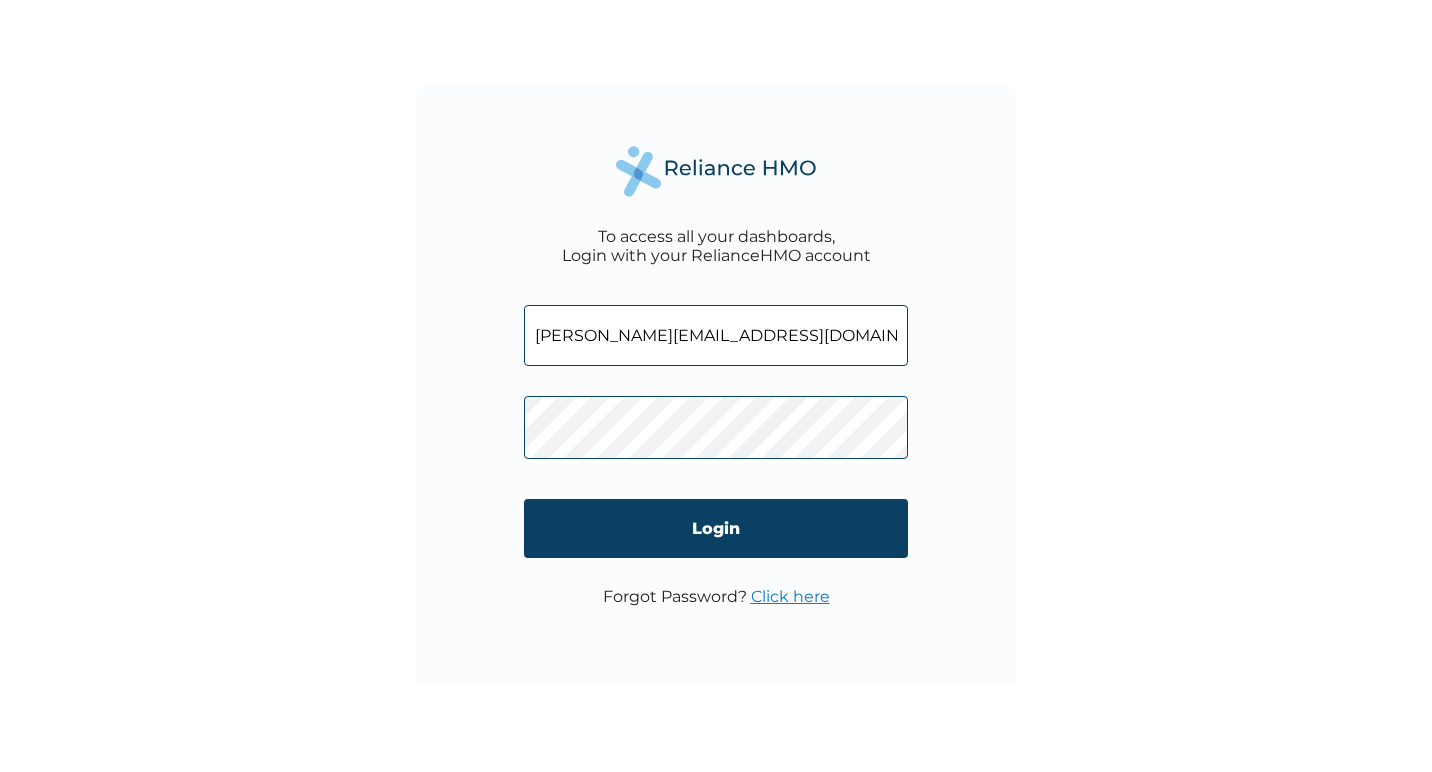 type on "patrick+teststage01@getreliancehealth.com" 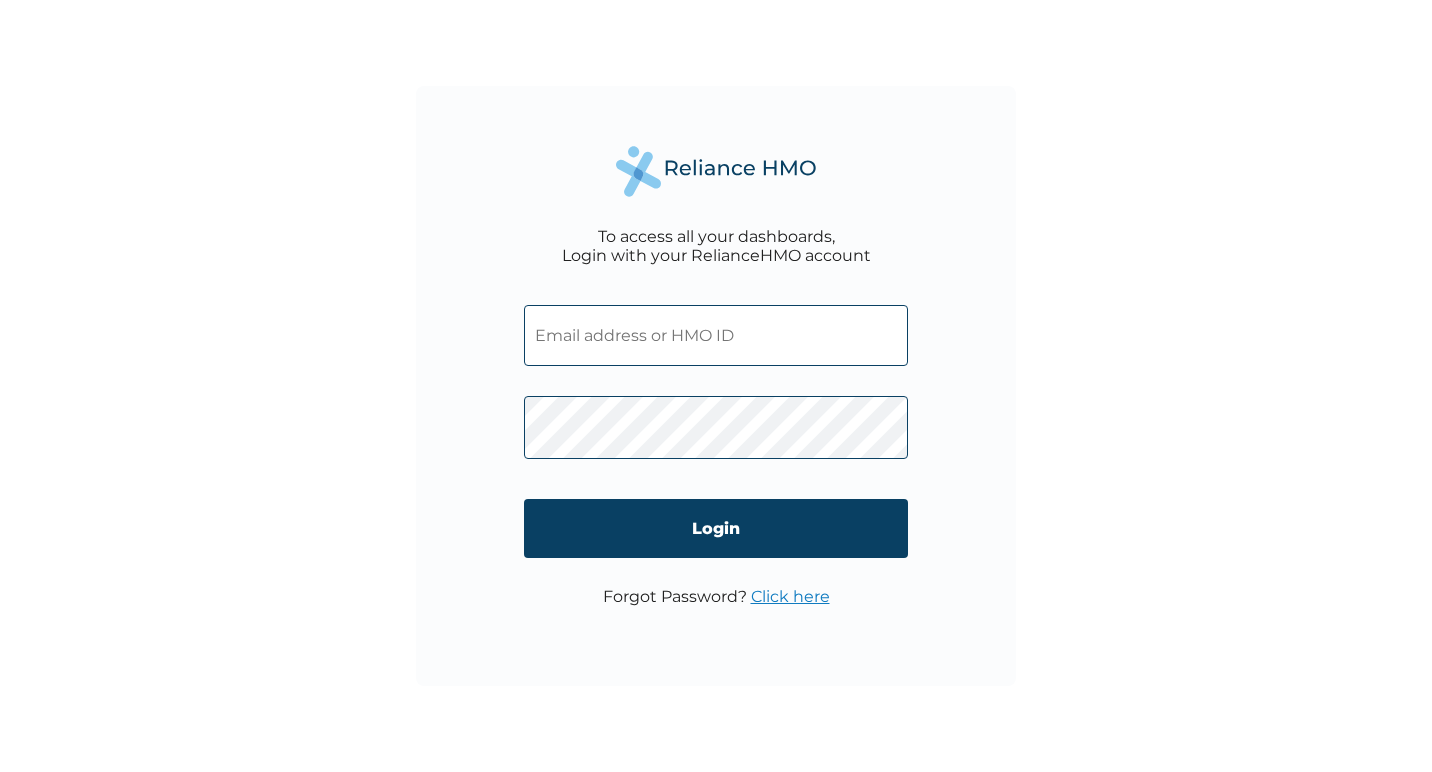 paste on "patrick+testo9023@getreliancehealth.com" 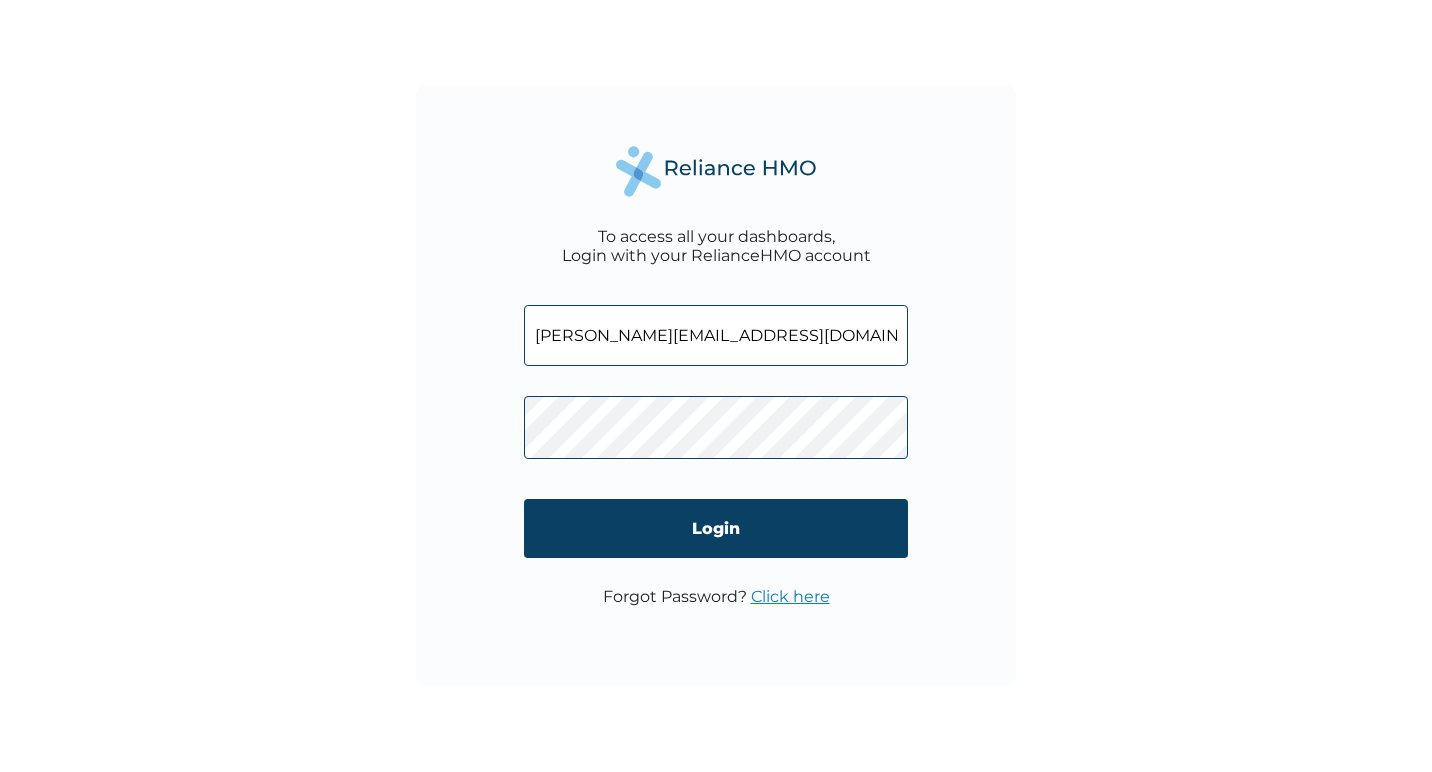 type on "patrick+testo9023@getreliancehealth.com" 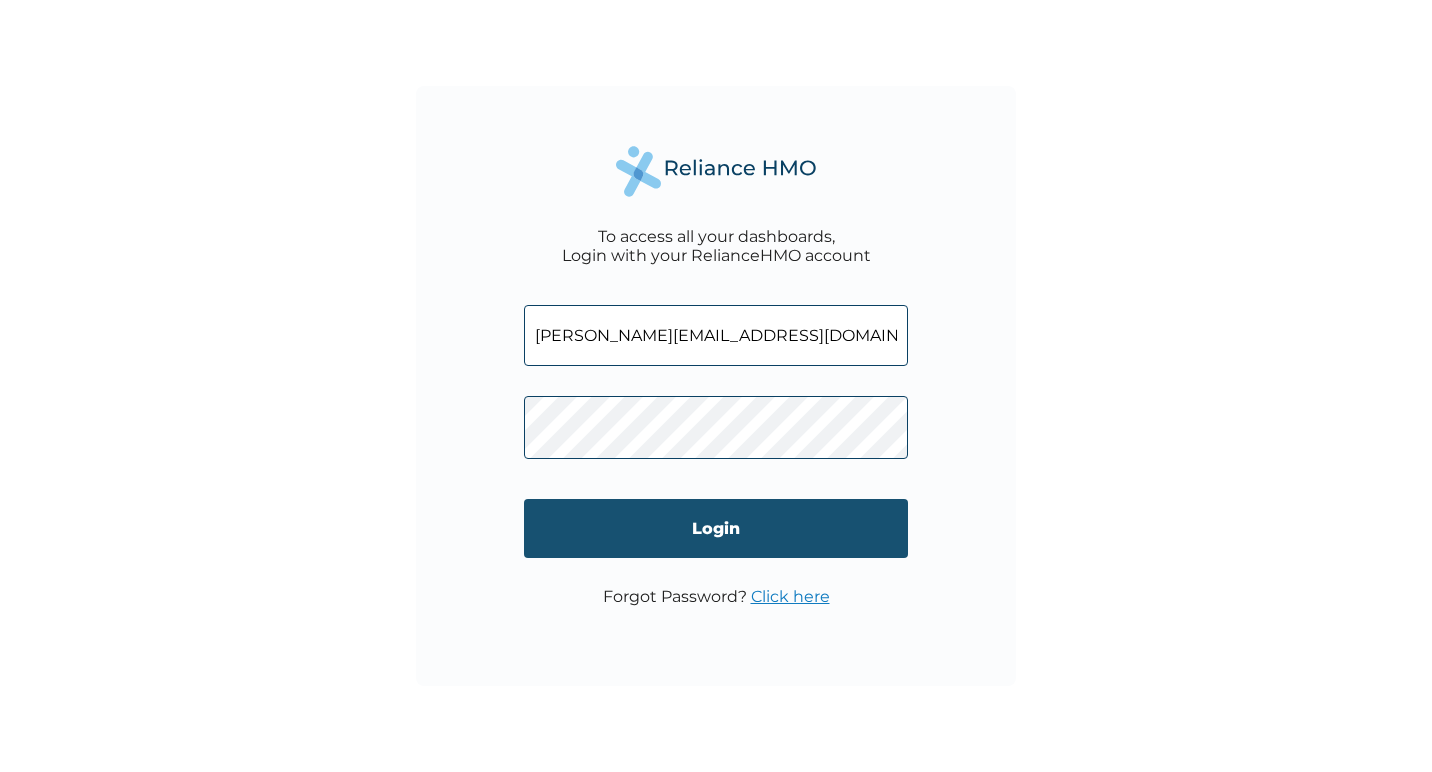 click on "Login" at bounding box center [716, 528] 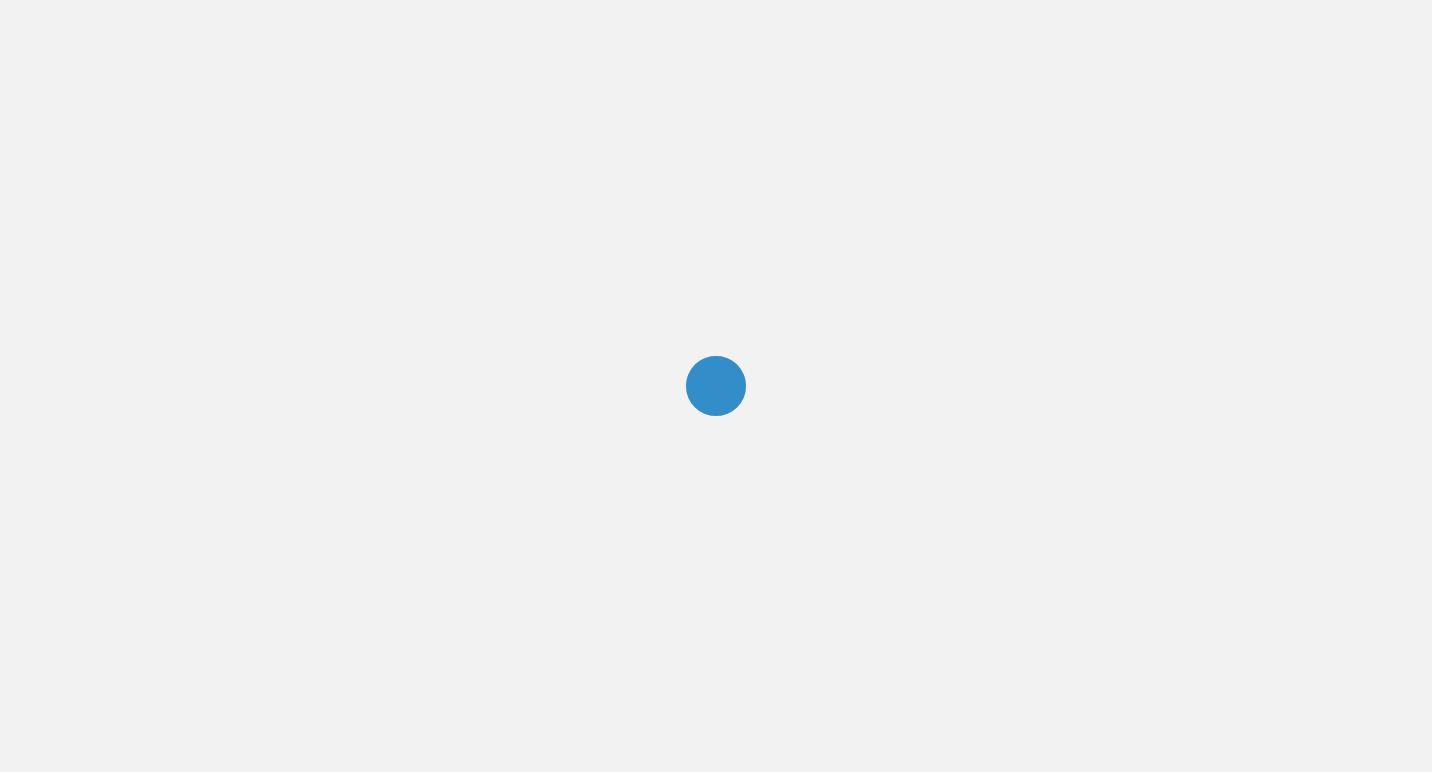 scroll, scrollTop: 0, scrollLeft: 0, axis: both 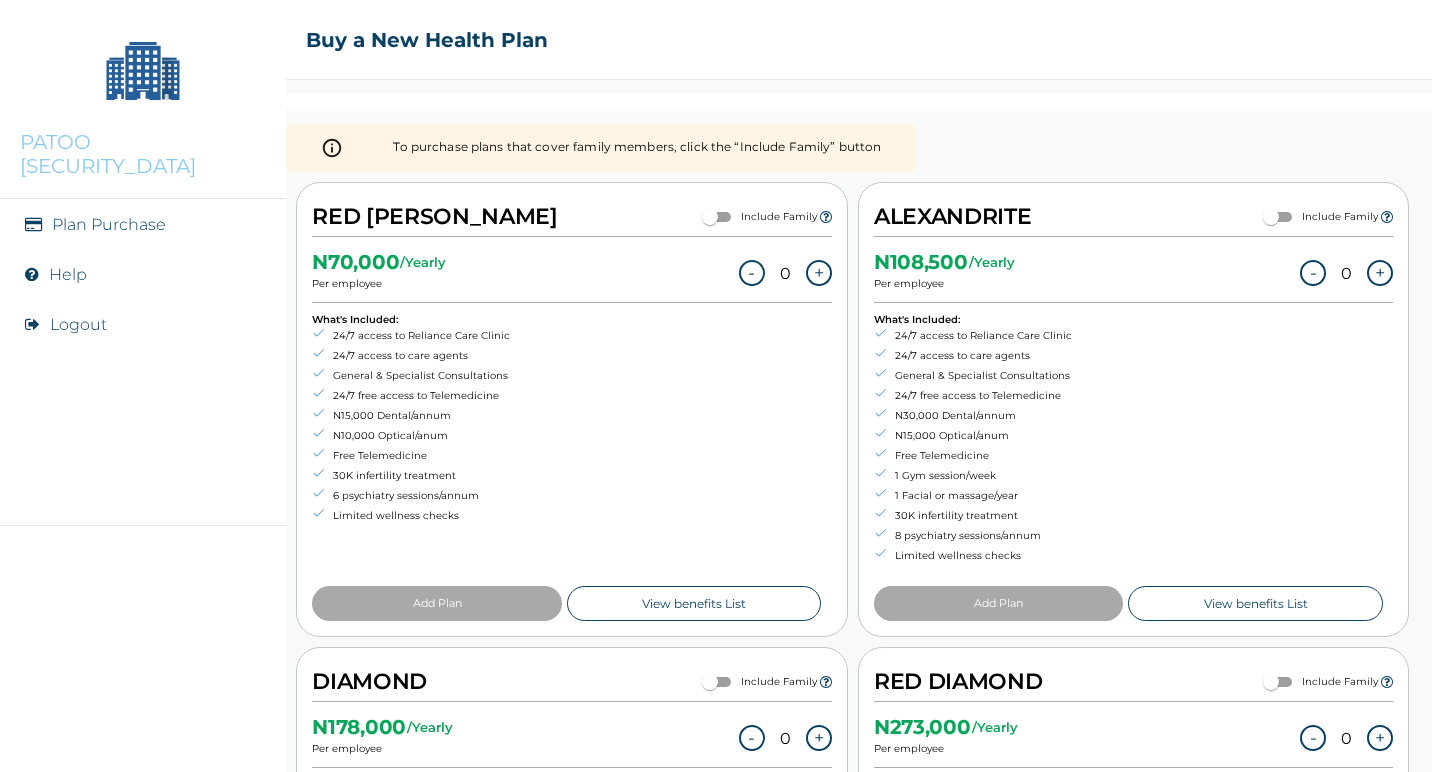 click on "+" at bounding box center (819, 273) 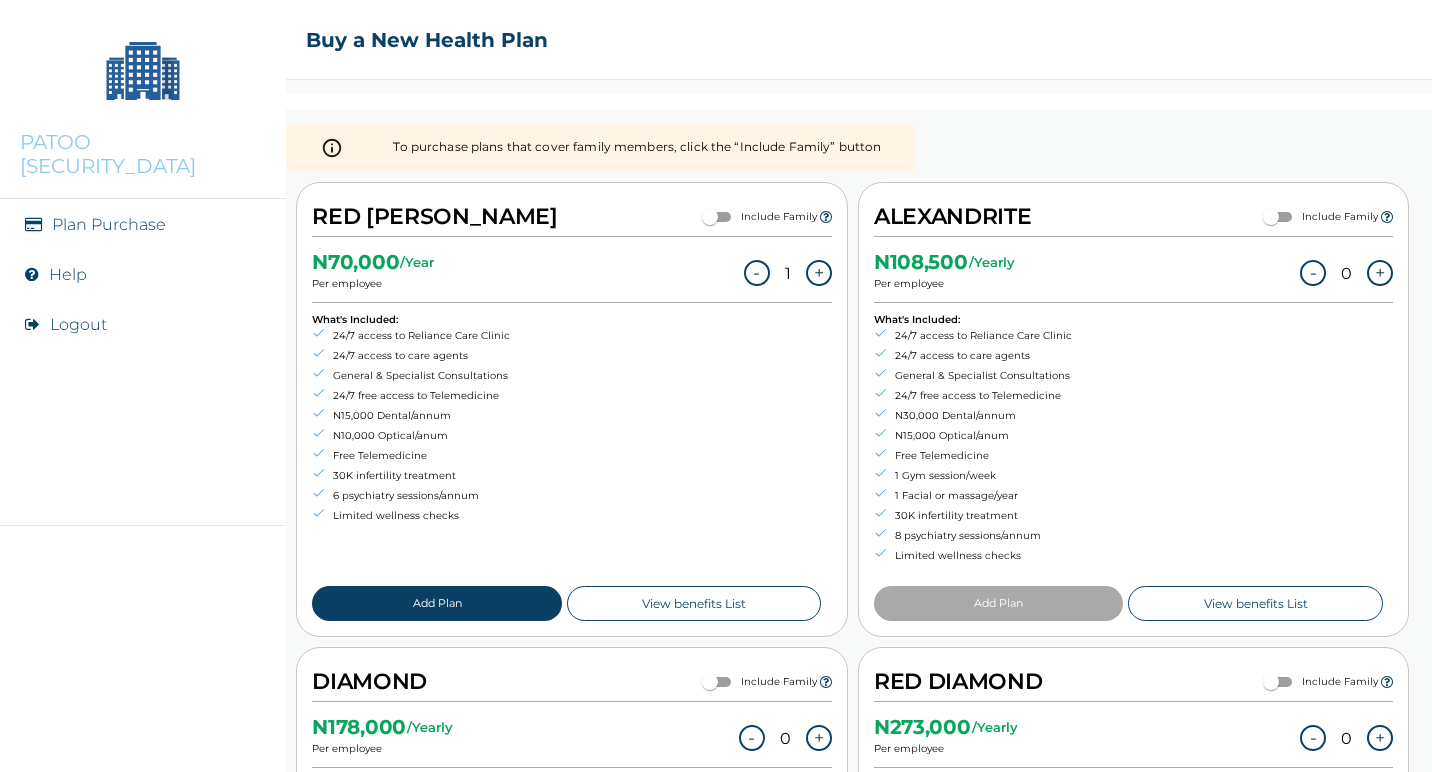 click on "+" at bounding box center (819, 273) 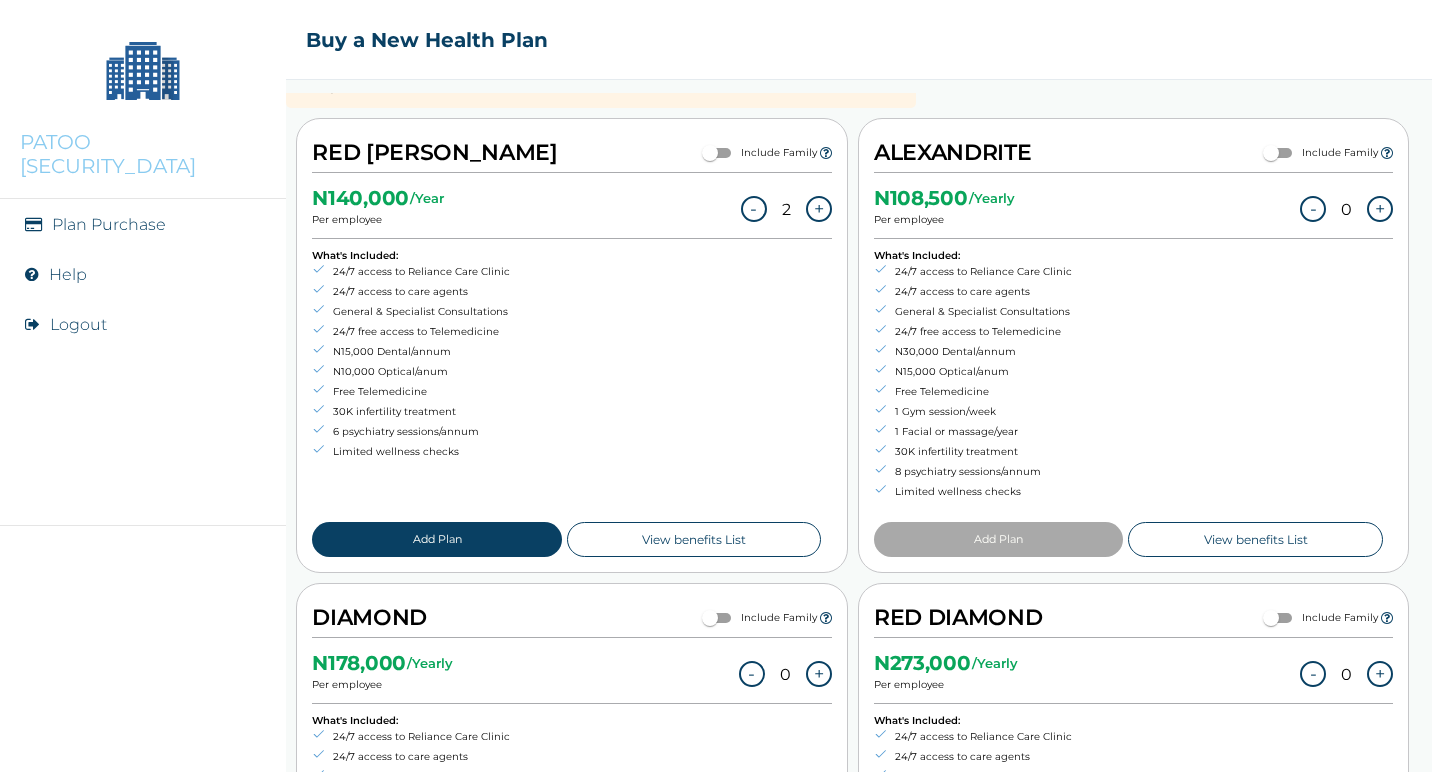 scroll, scrollTop: 175, scrollLeft: 0, axis: vertical 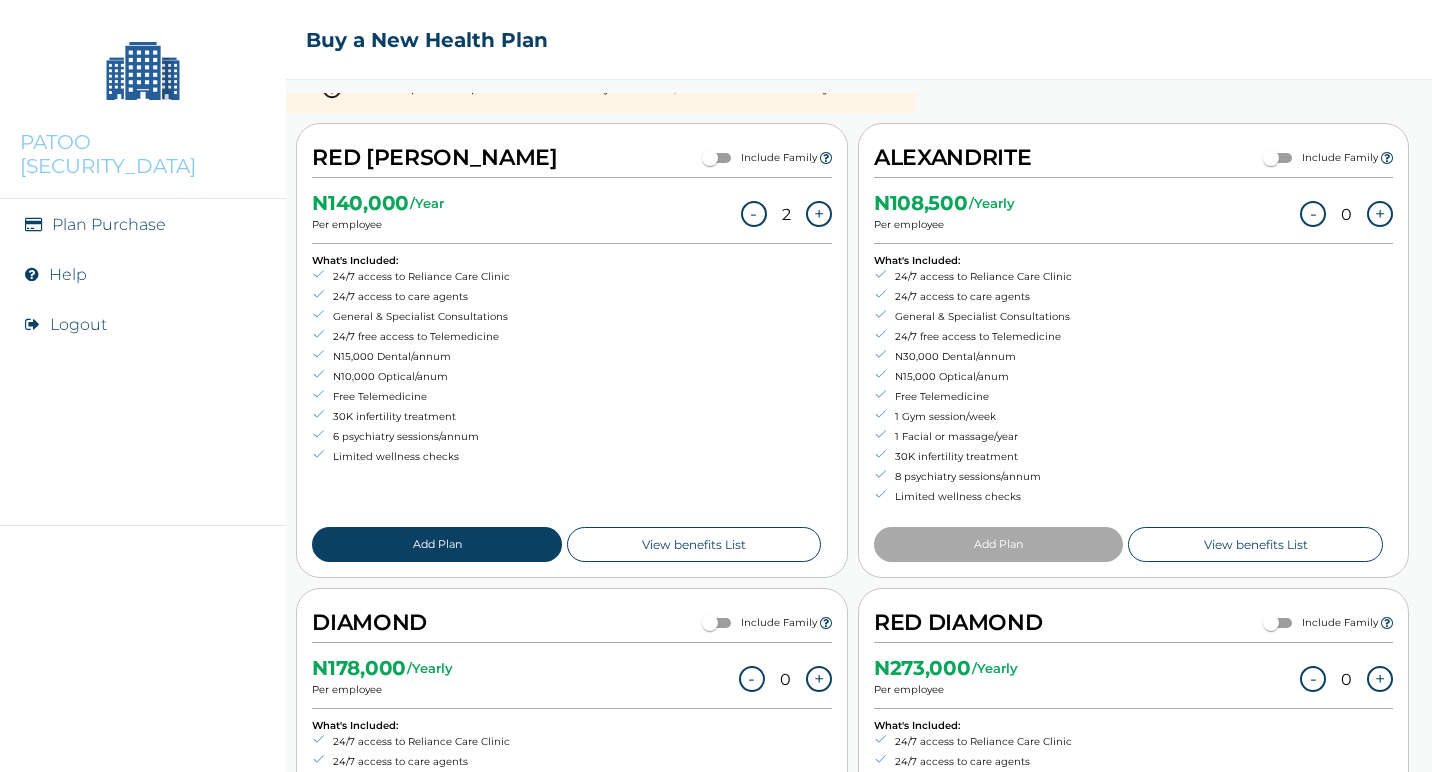 click on "Add Plan" at bounding box center (436, 544) 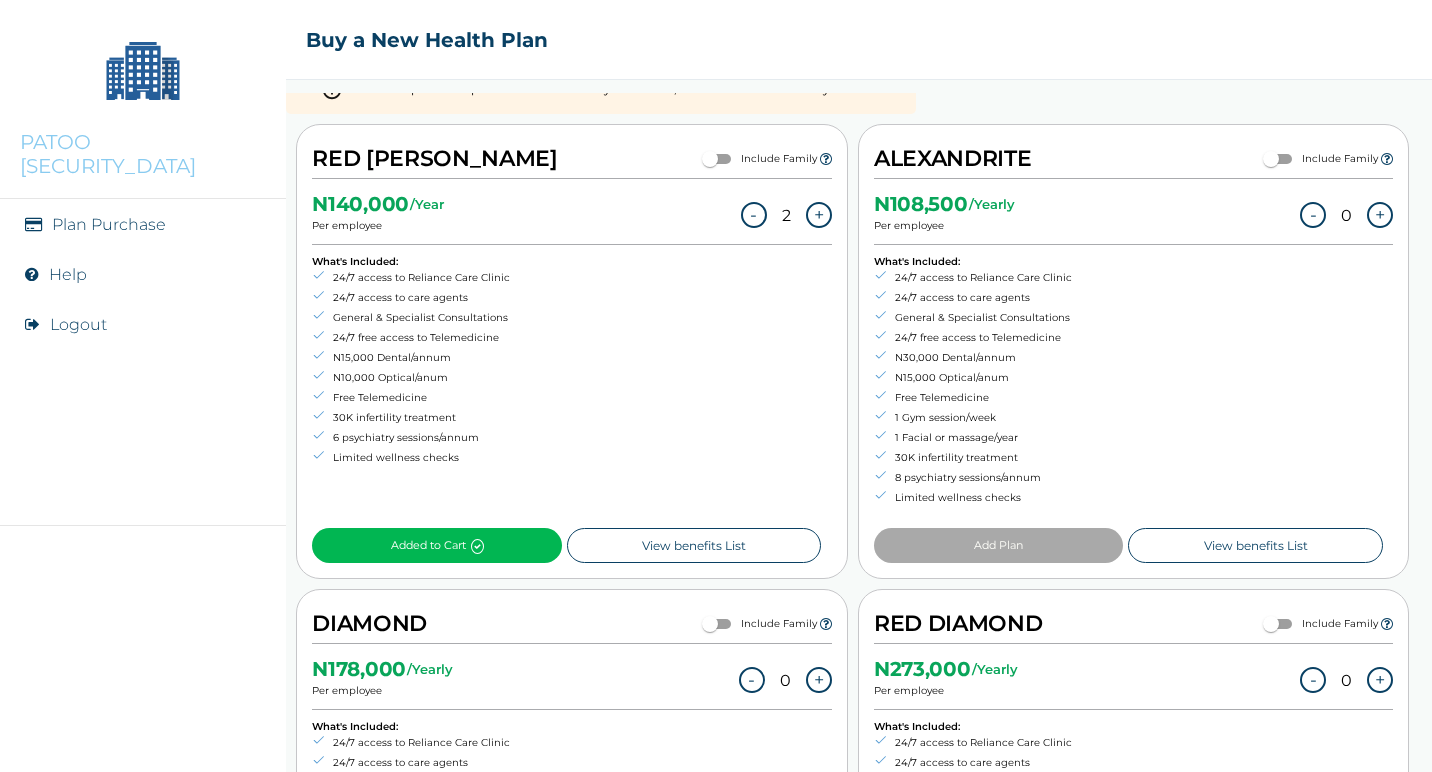 scroll, scrollTop: 0, scrollLeft: 0, axis: both 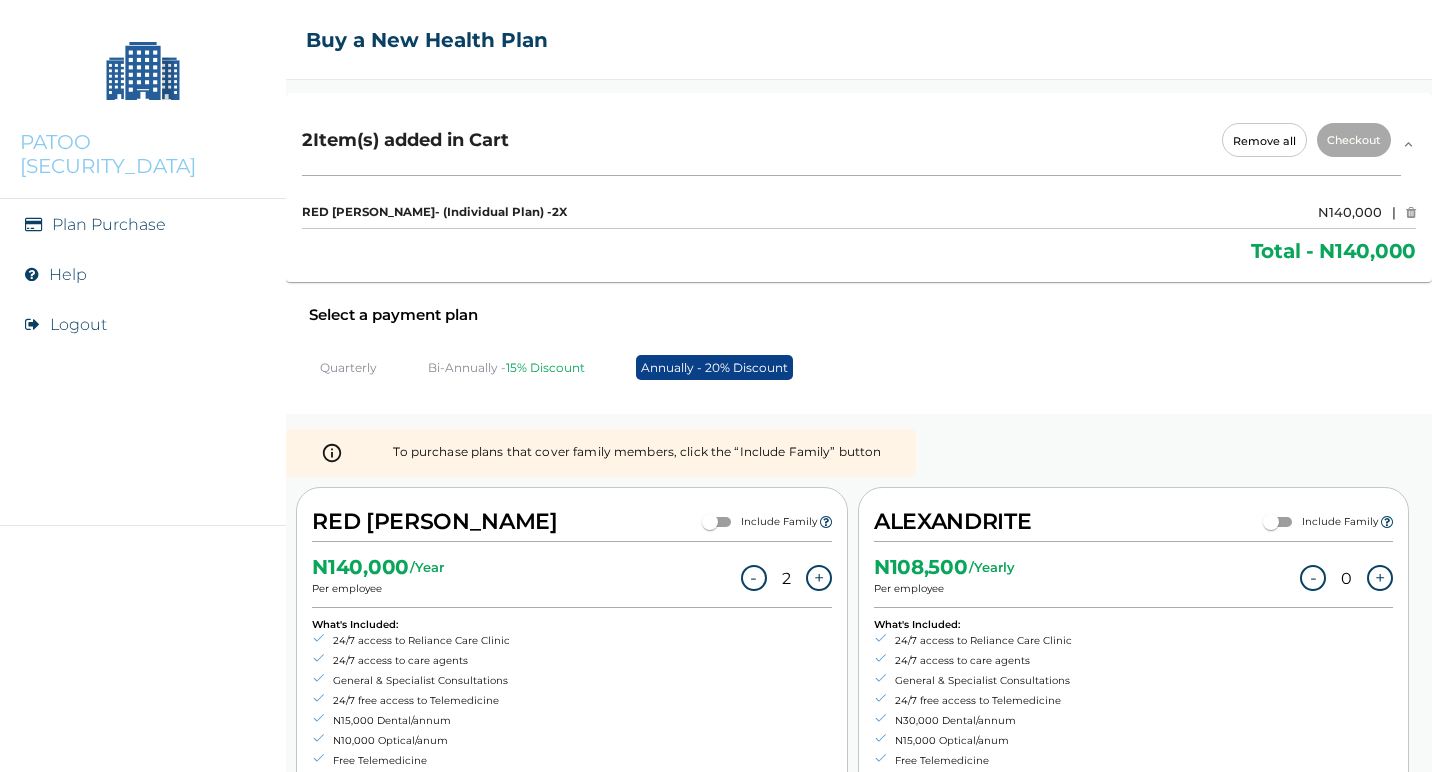 click 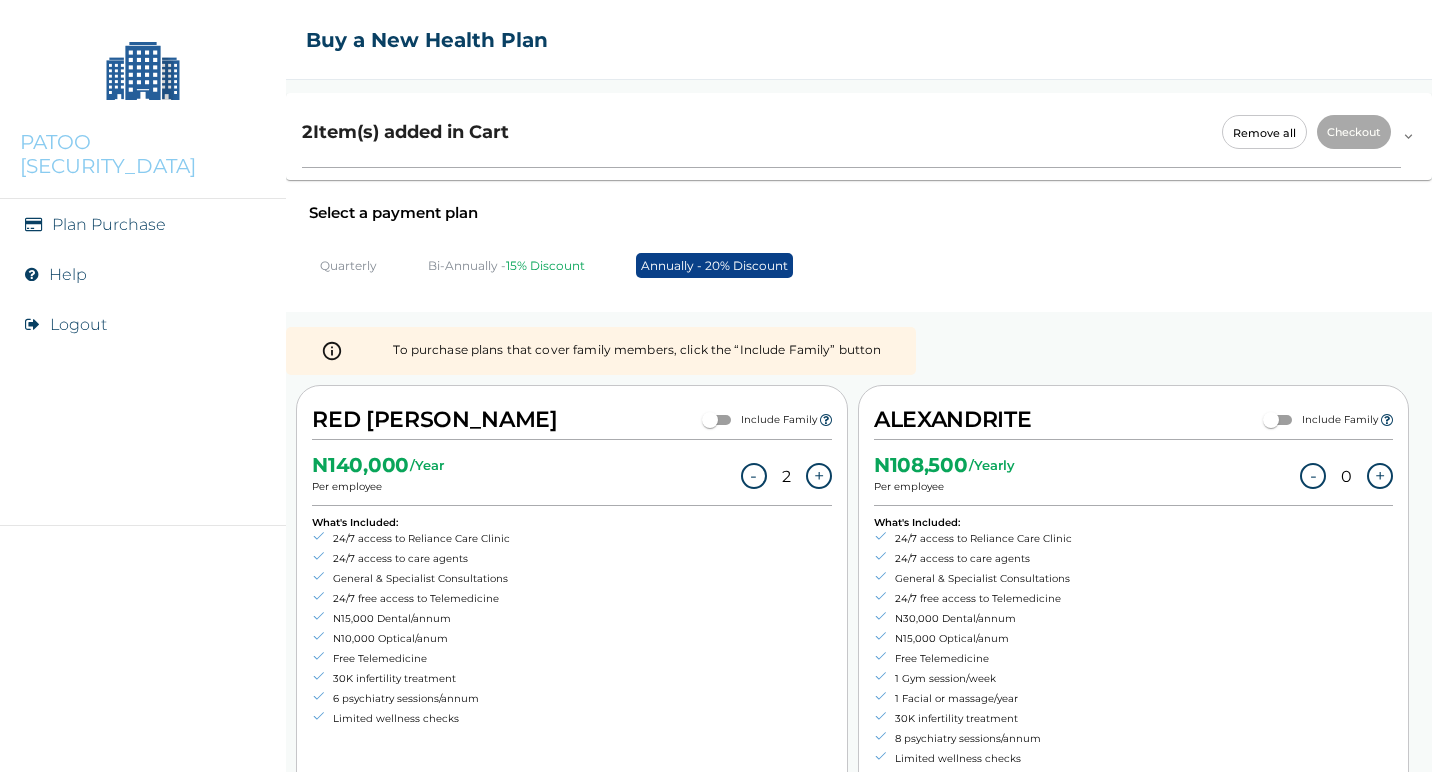 click 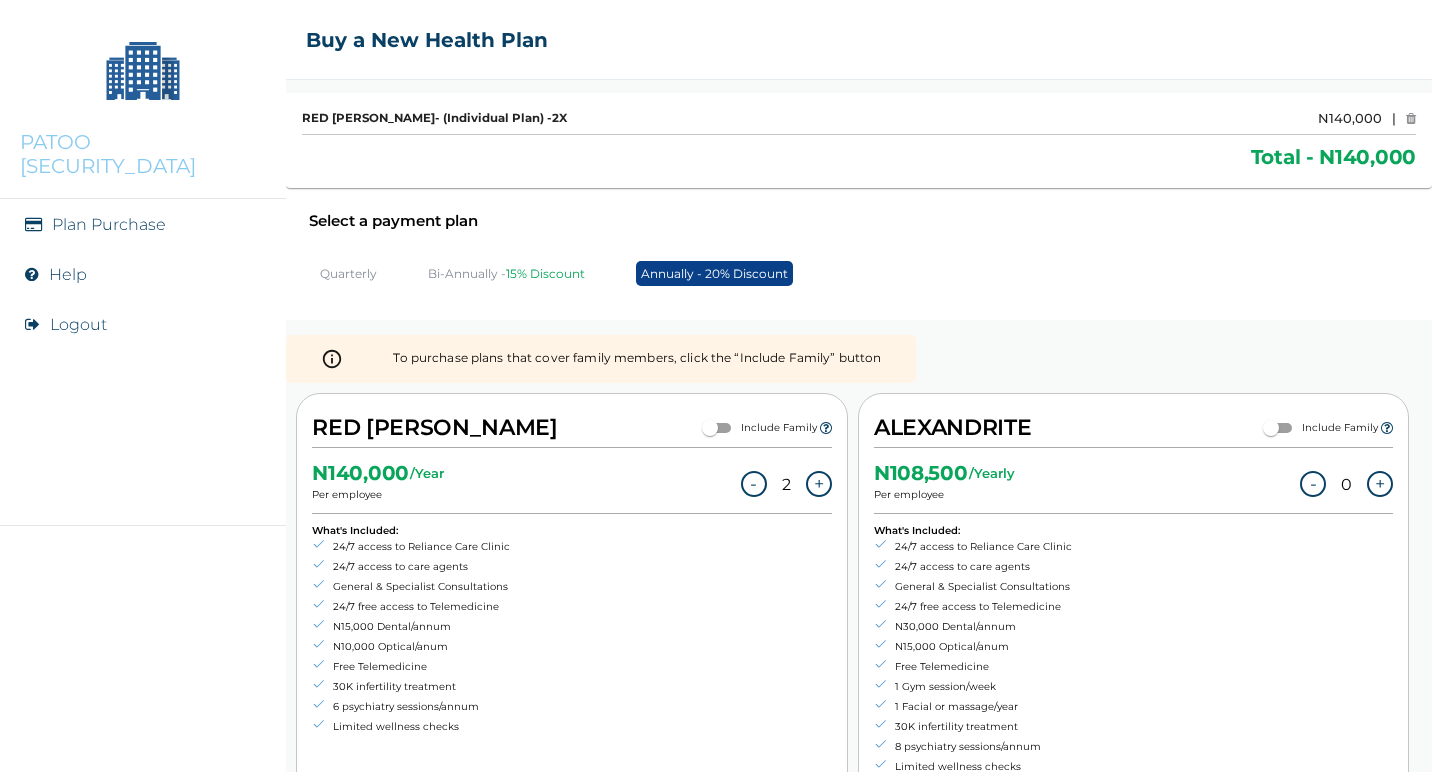 scroll, scrollTop: 147, scrollLeft: 0, axis: vertical 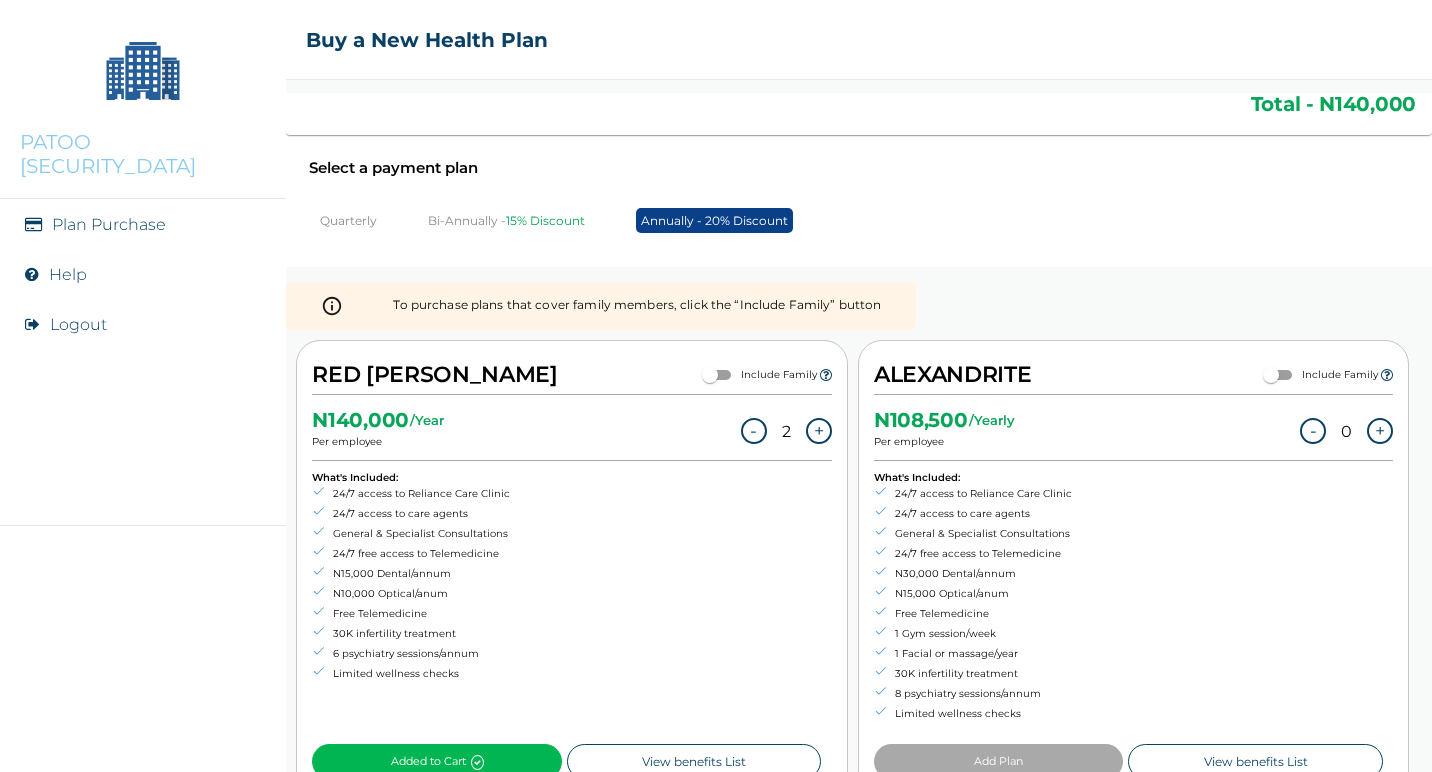 click on "+" at bounding box center (819, 431) 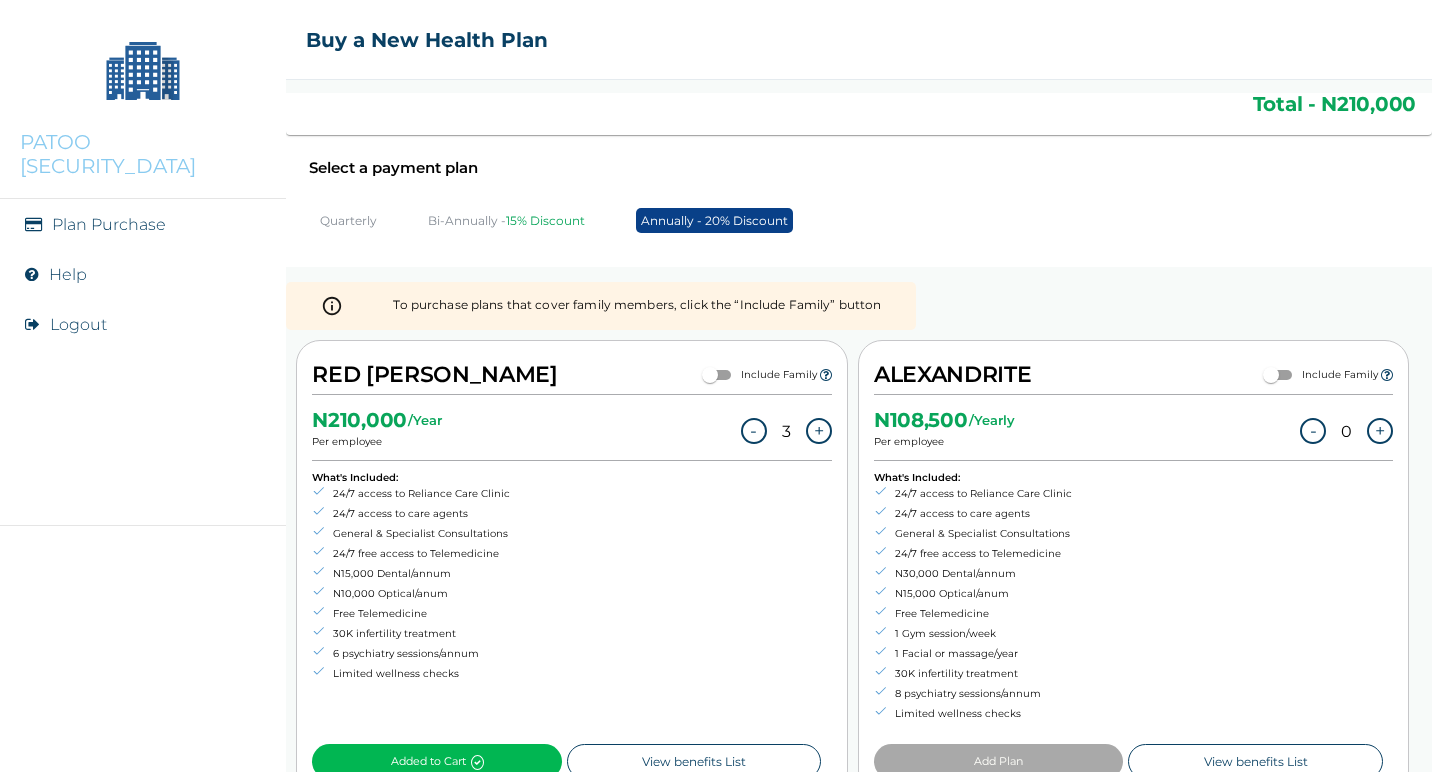 click on "+" at bounding box center [819, 431] 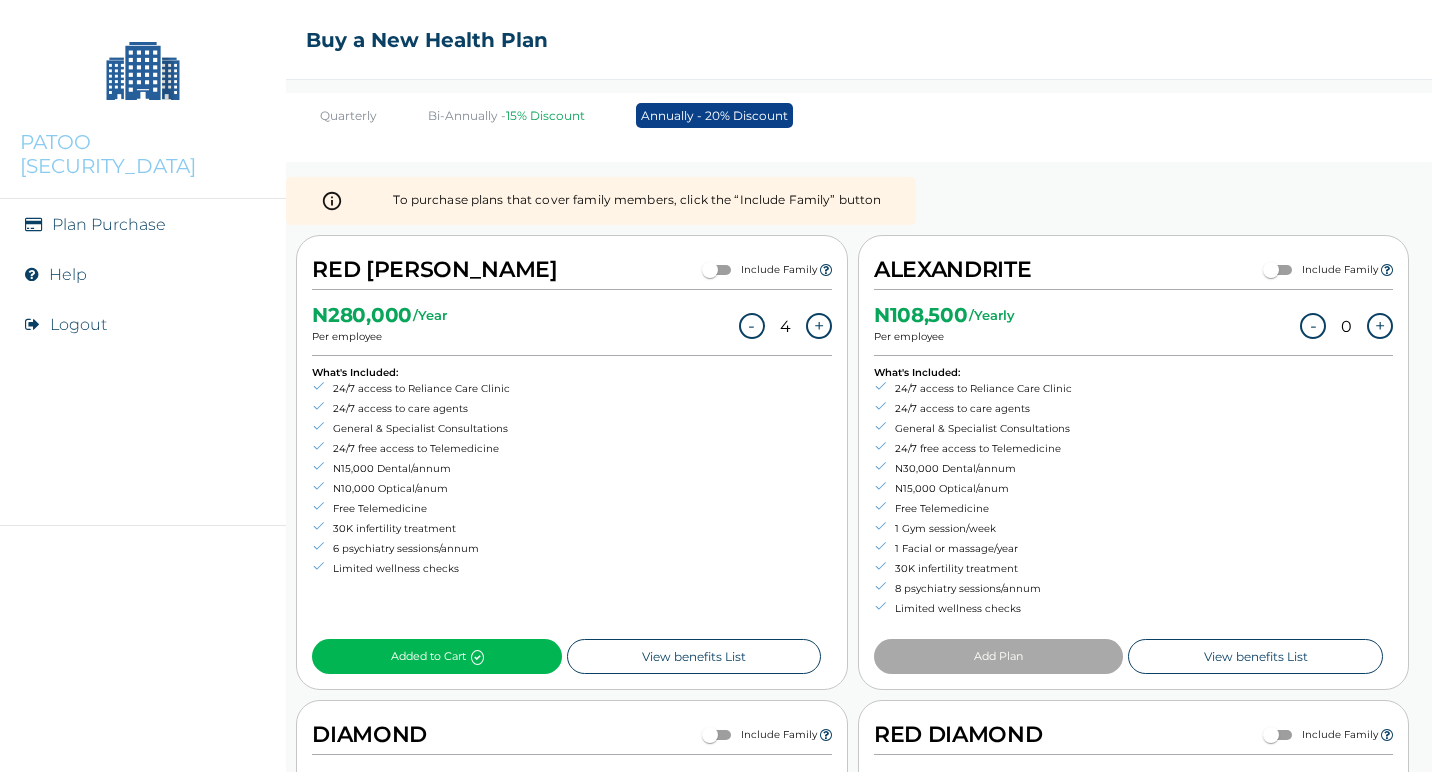 scroll, scrollTop: 306, scrollLeft: 0, axis: vertical 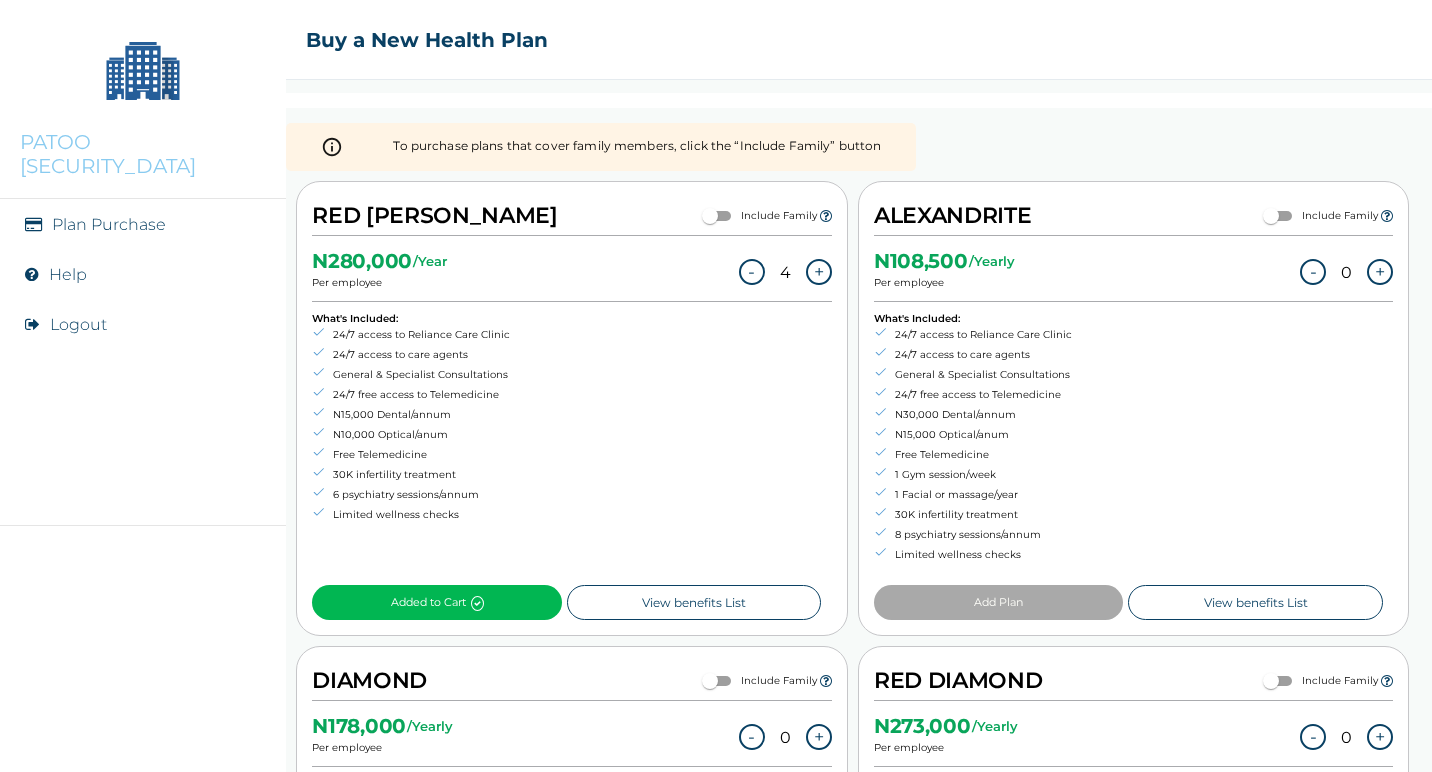 click on "Added to Cart" at bounding box center (436, 602) 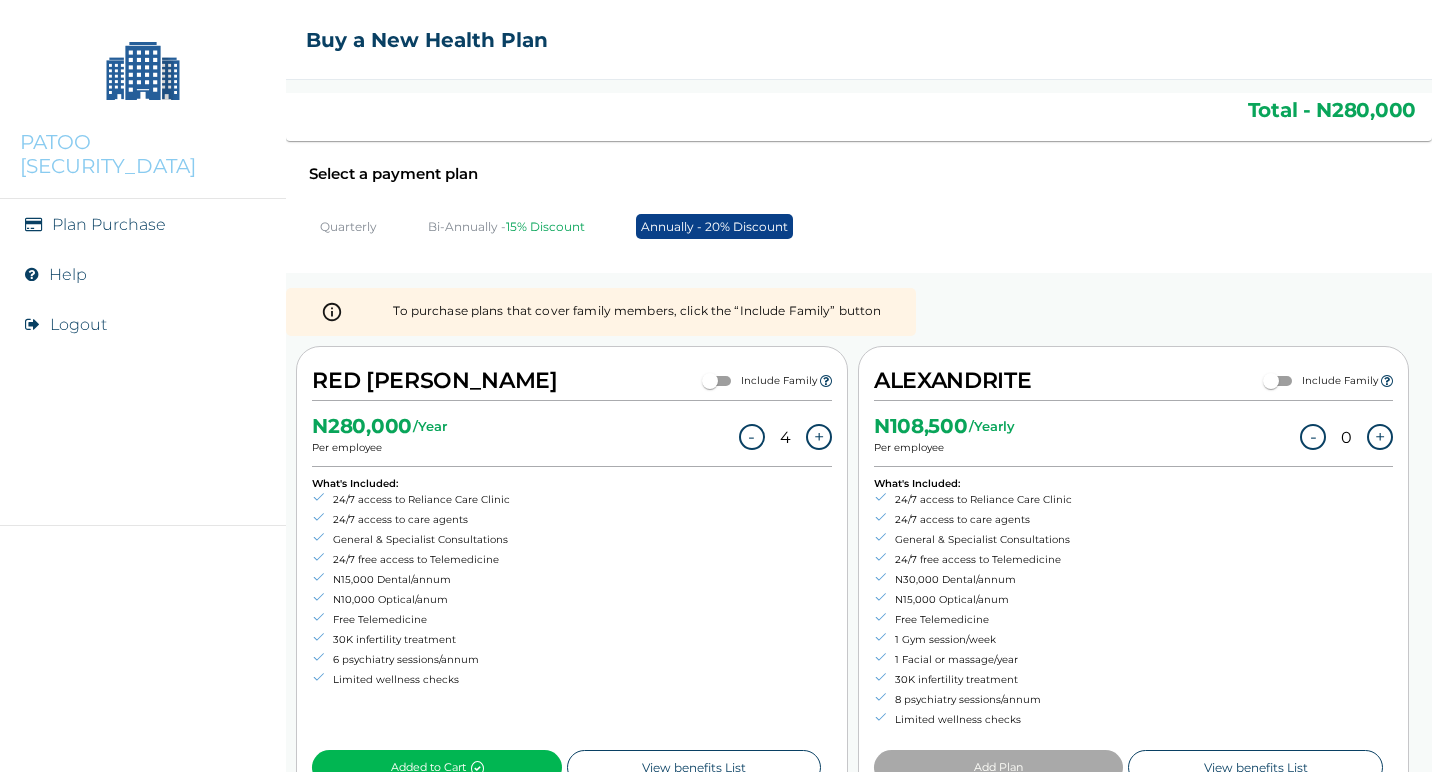 scroll, scrollTop: 0, scrollLeft: 0, axis: both 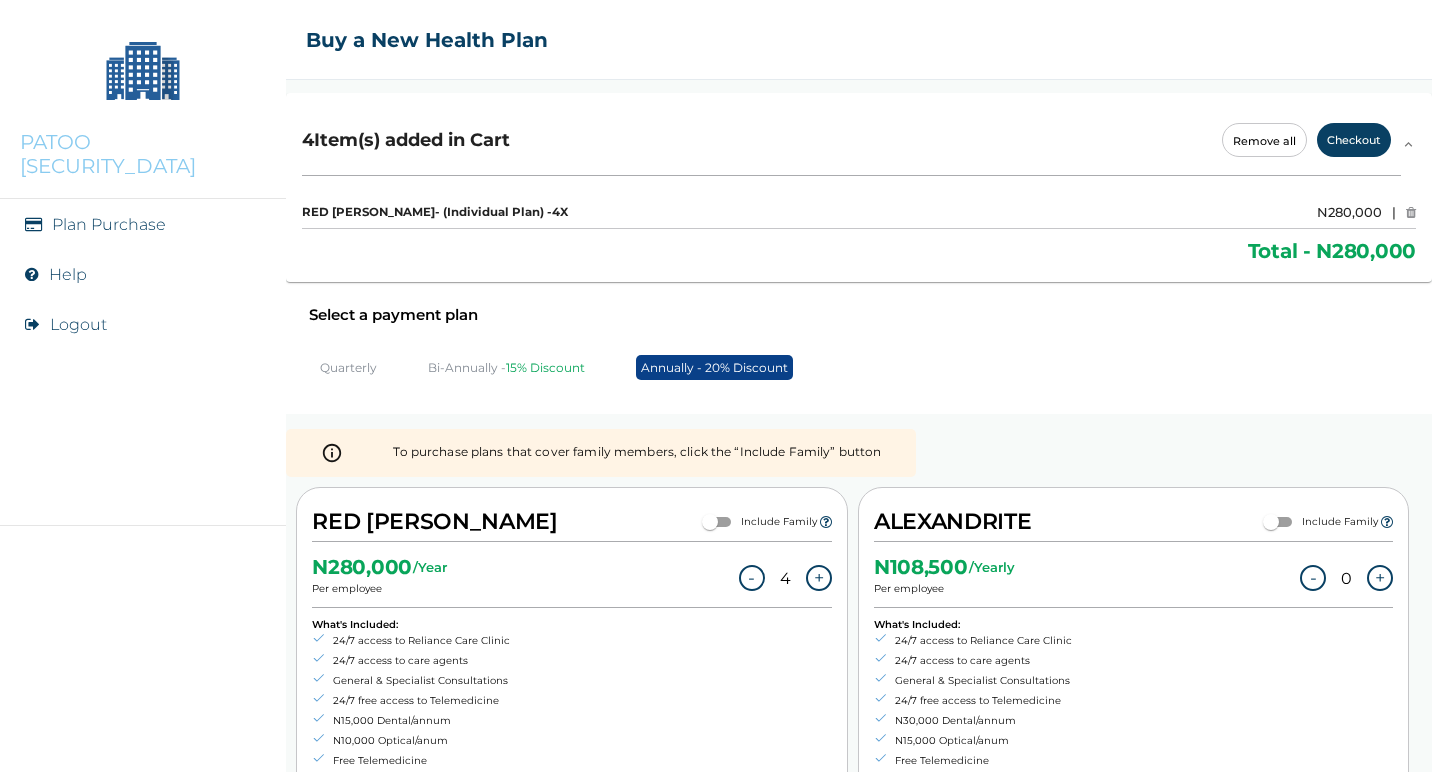 click on "Checkout" at bounding box center [1354, 140] 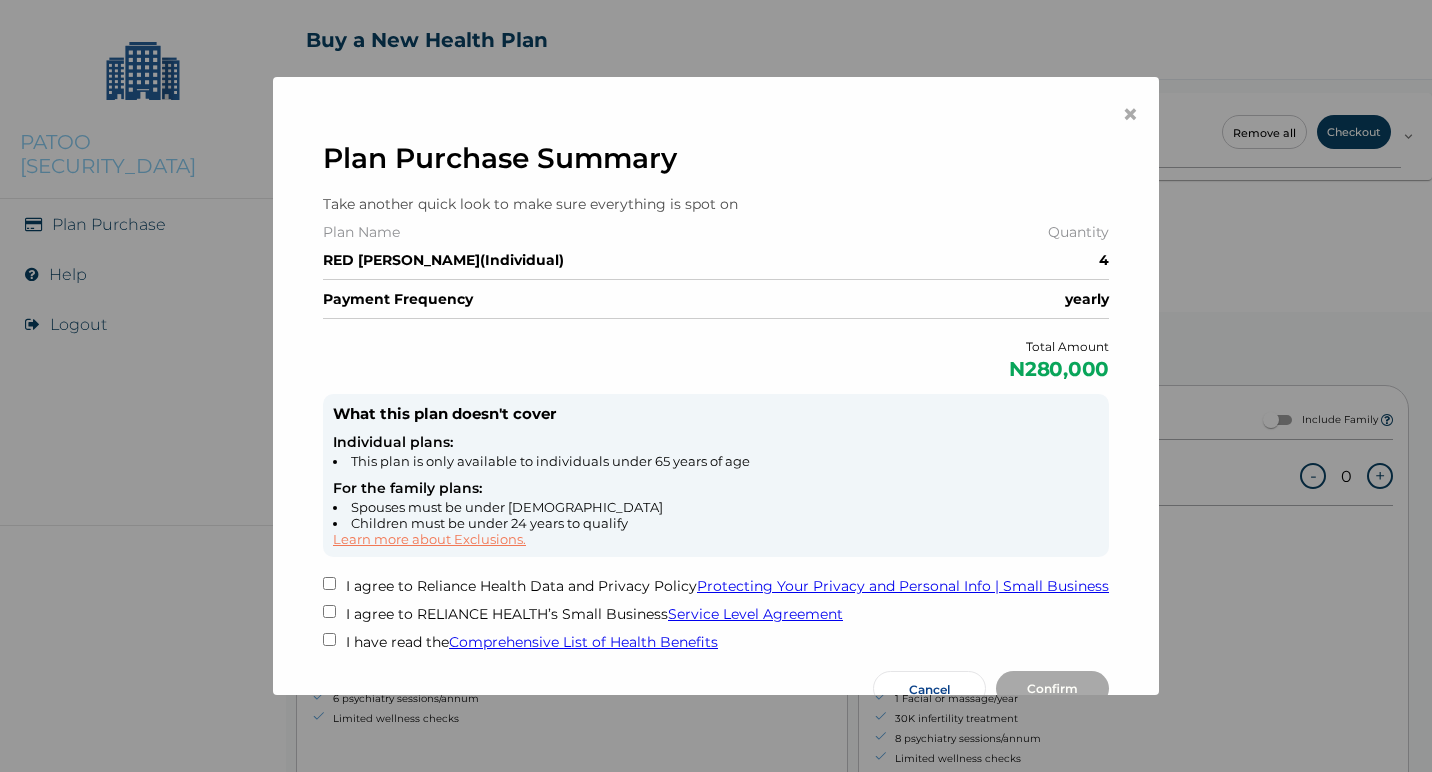 scroll, scrollTop: 41, scrollLeft: 0, axis: vertical 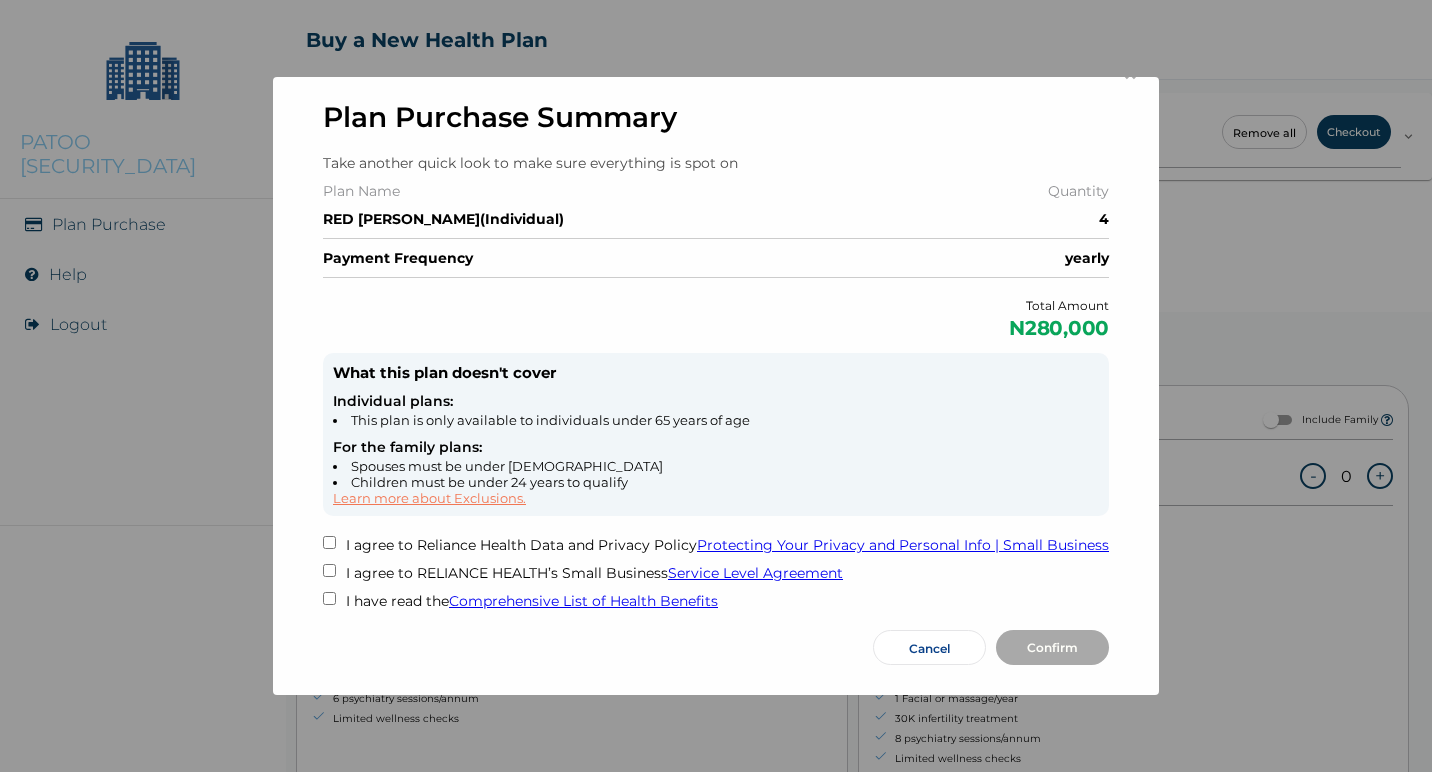 click at bounding box center (329, 542) 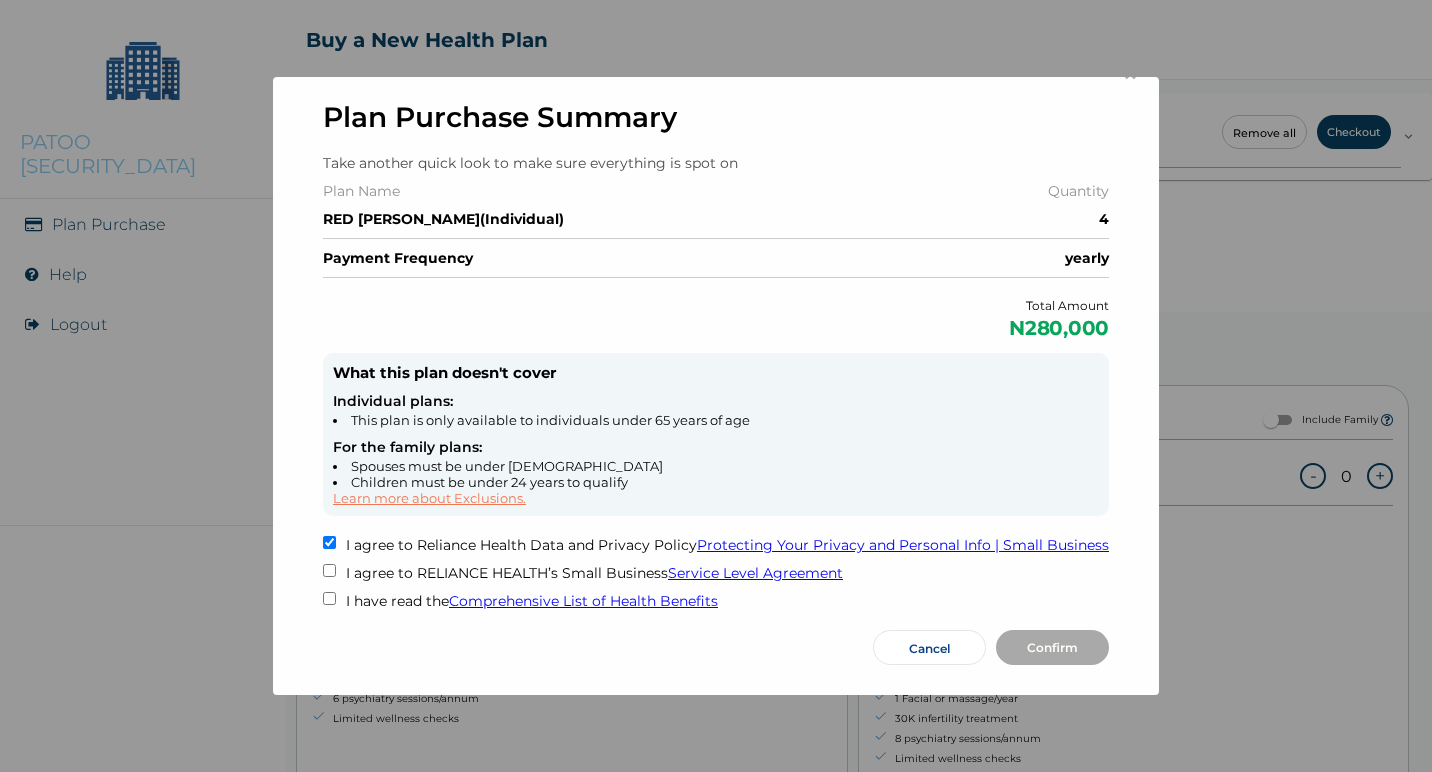 click at bounding box center (329, 570) 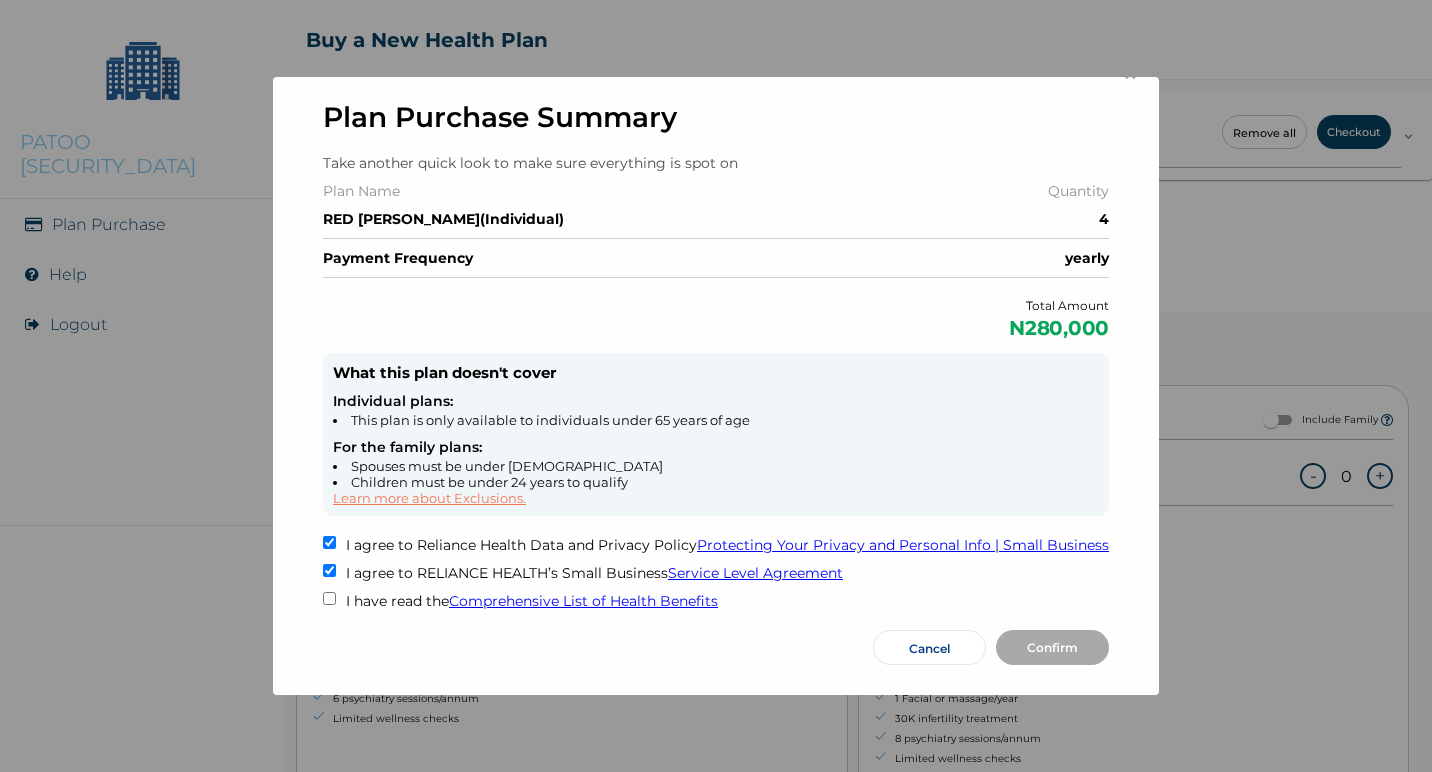 click at bounding box center [329, 598] 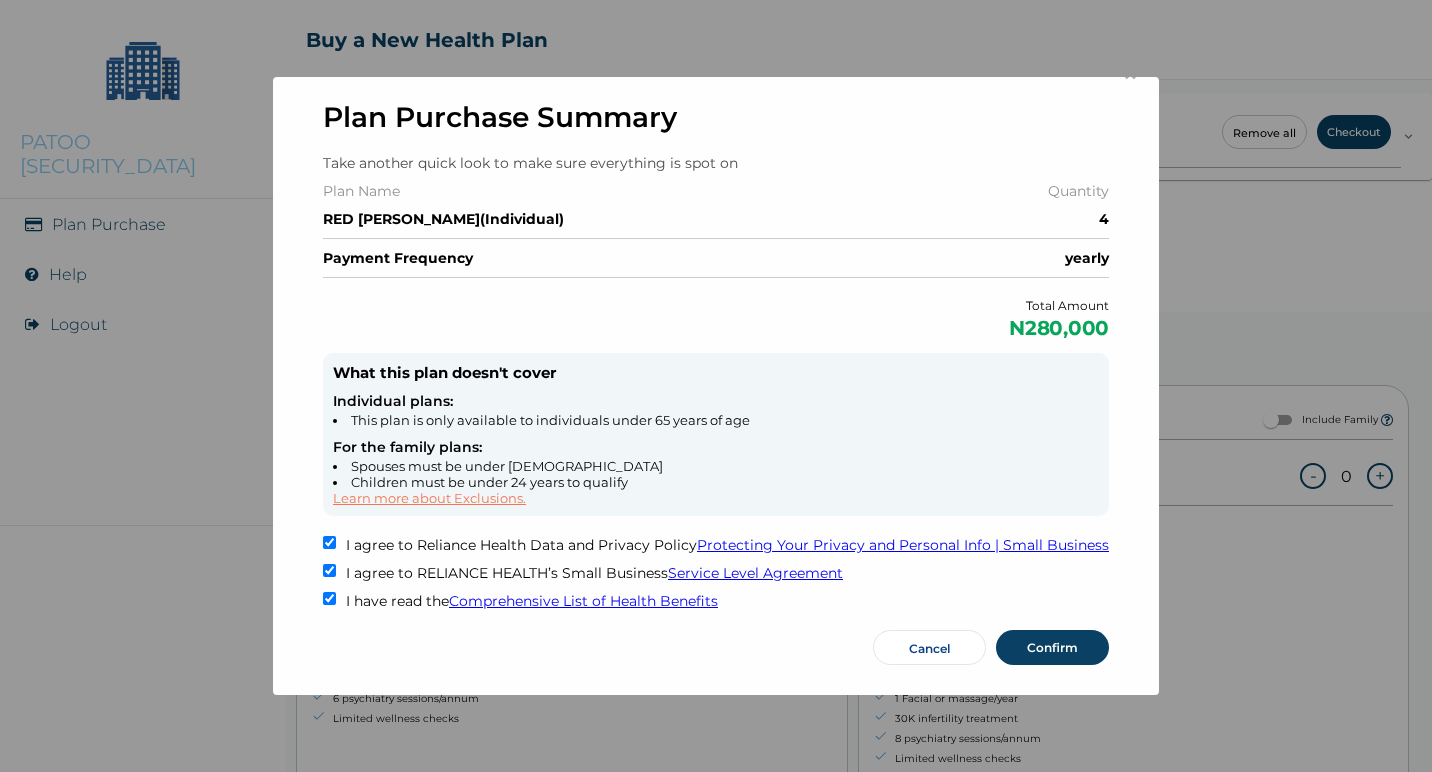 click on "Confirm" at bounding box center [1052, 647] 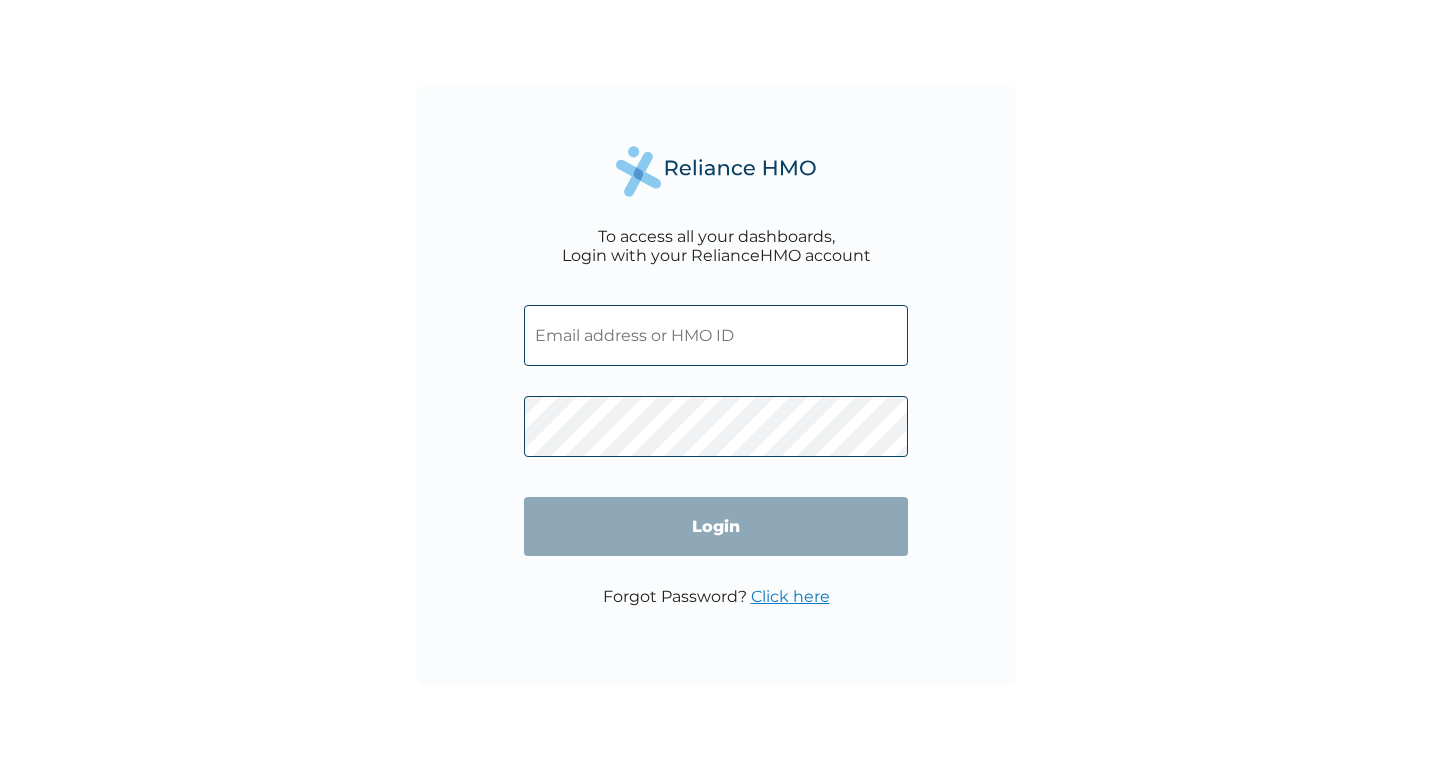 scroll, scrollTop: 0, scrollLeft: 0, axis: both 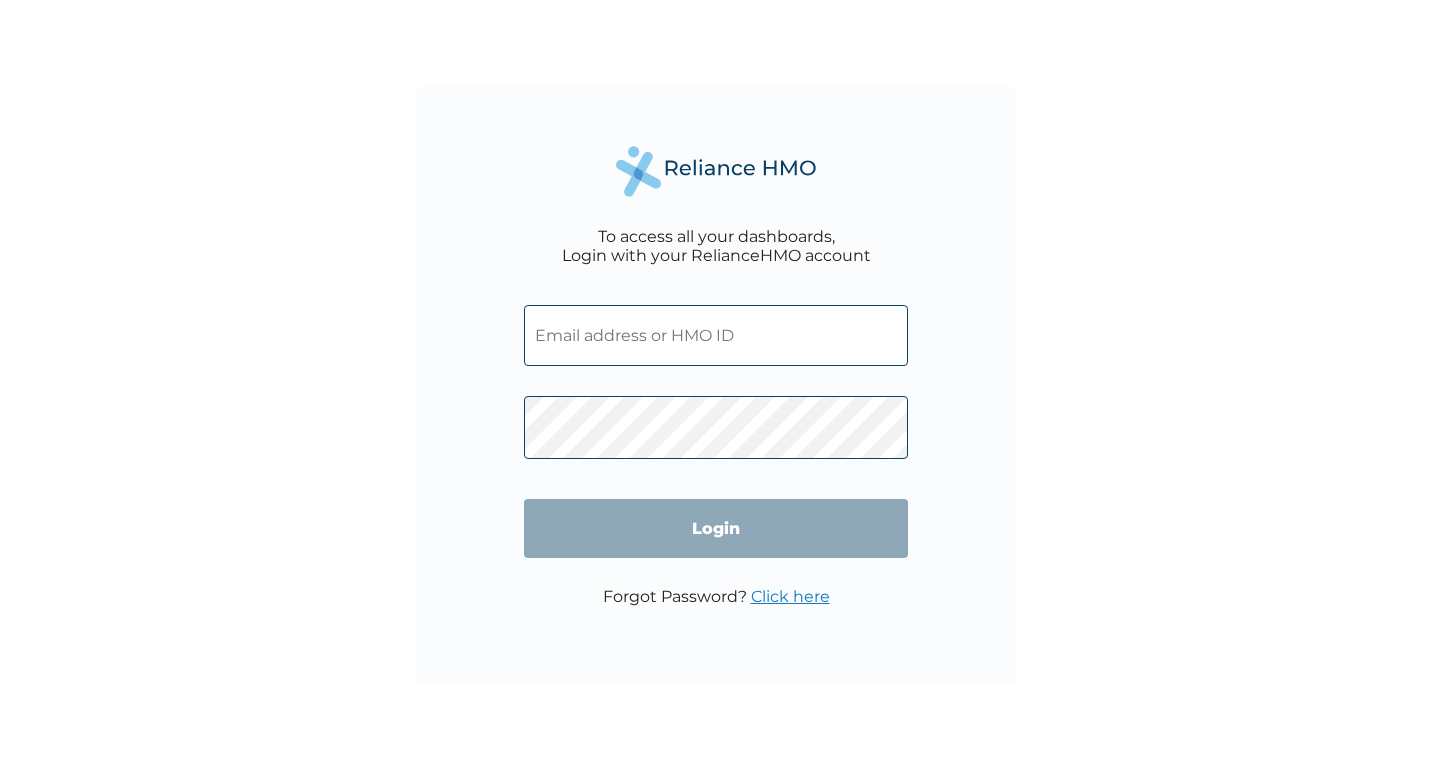 click at bounding box center [716, 335] 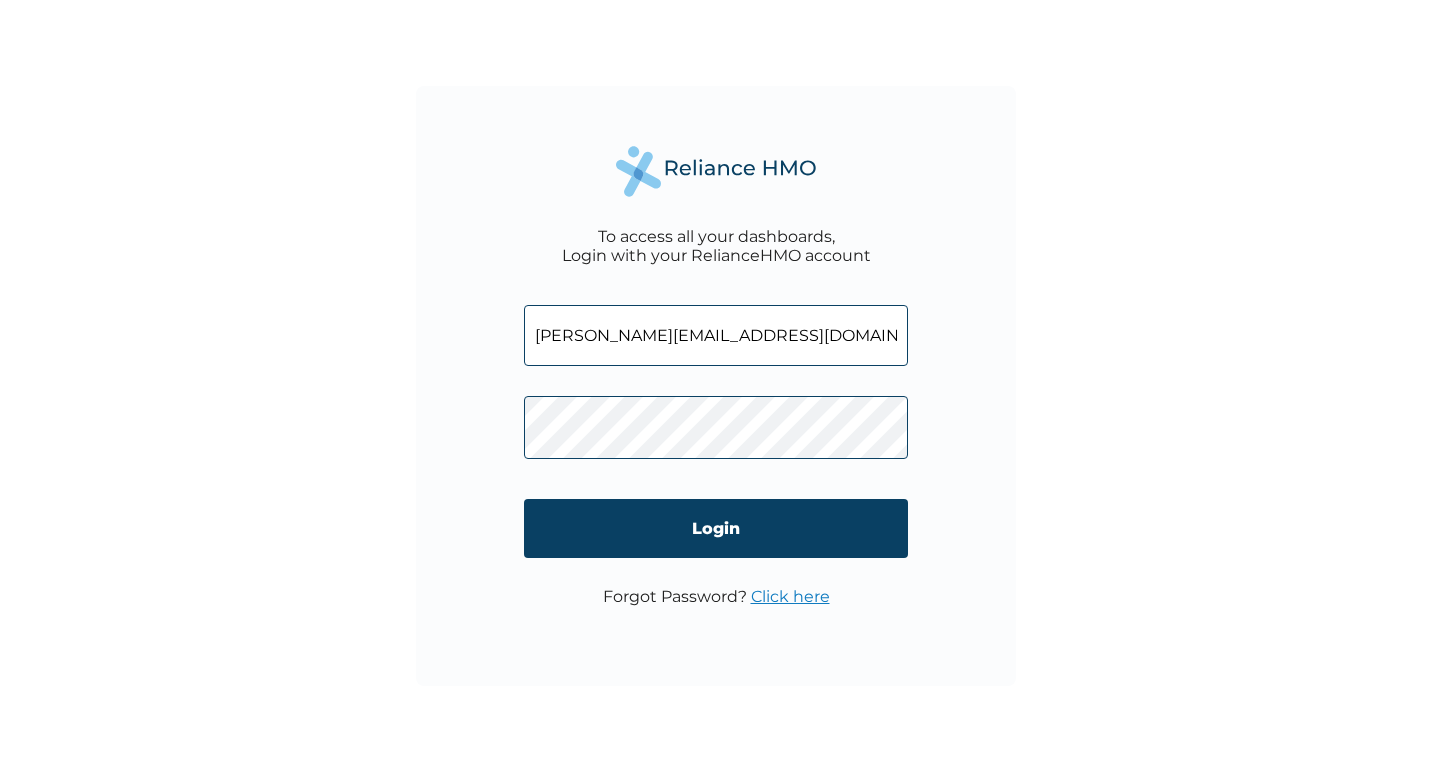 type on "patrick+testo9023@getreliancehealth.com" 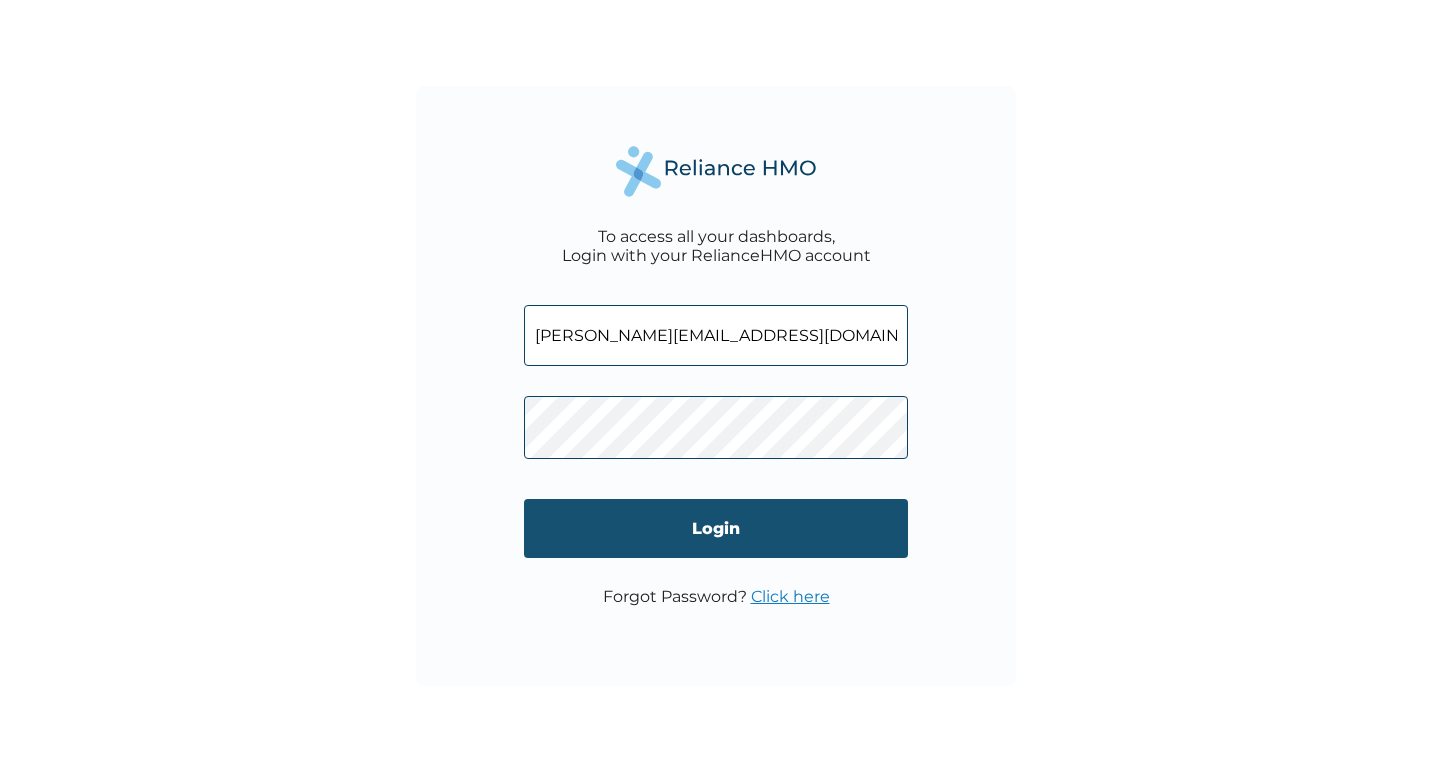 click on "Login" at bounding box center [716, 528] 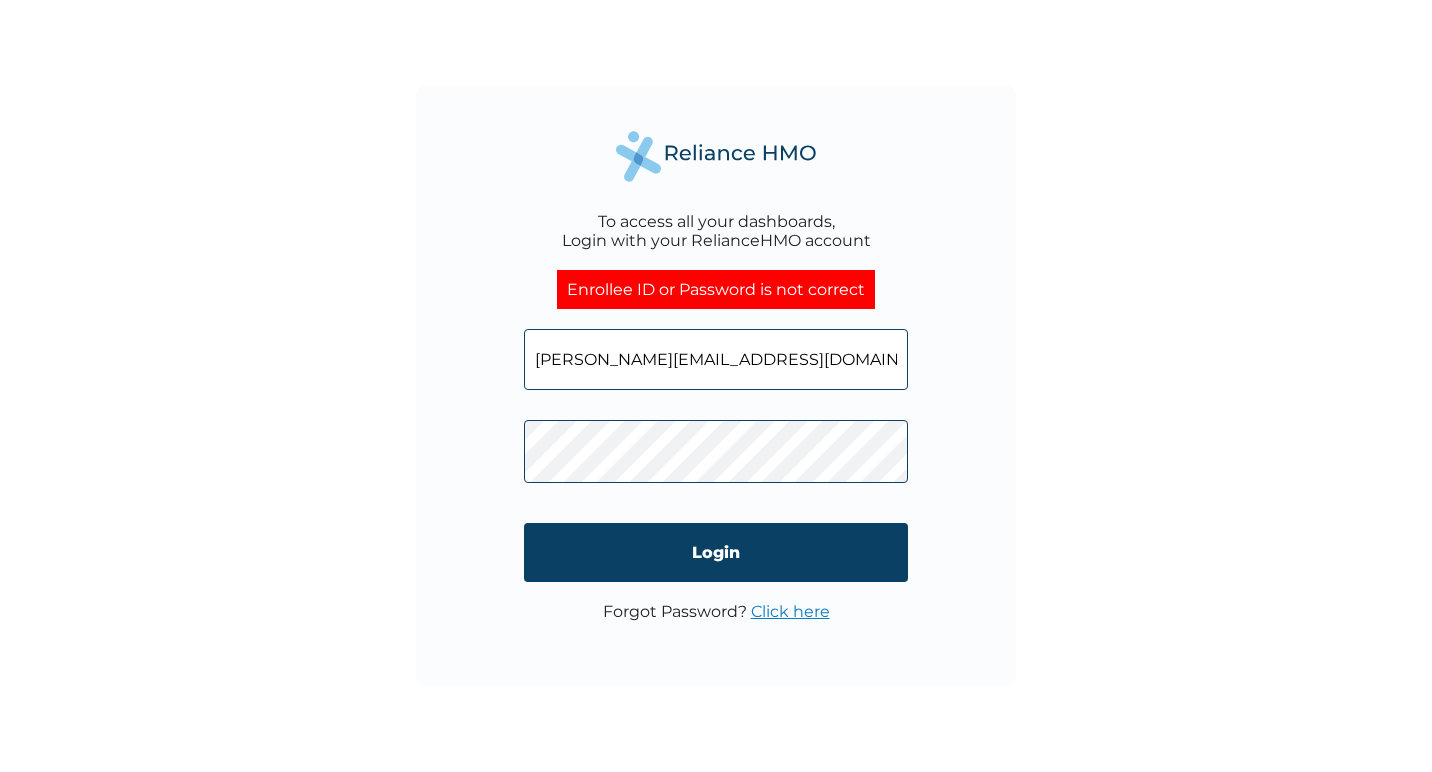 click on "patrick+testo9023@getreliancehealth.com" at bounding box center [716, 359] 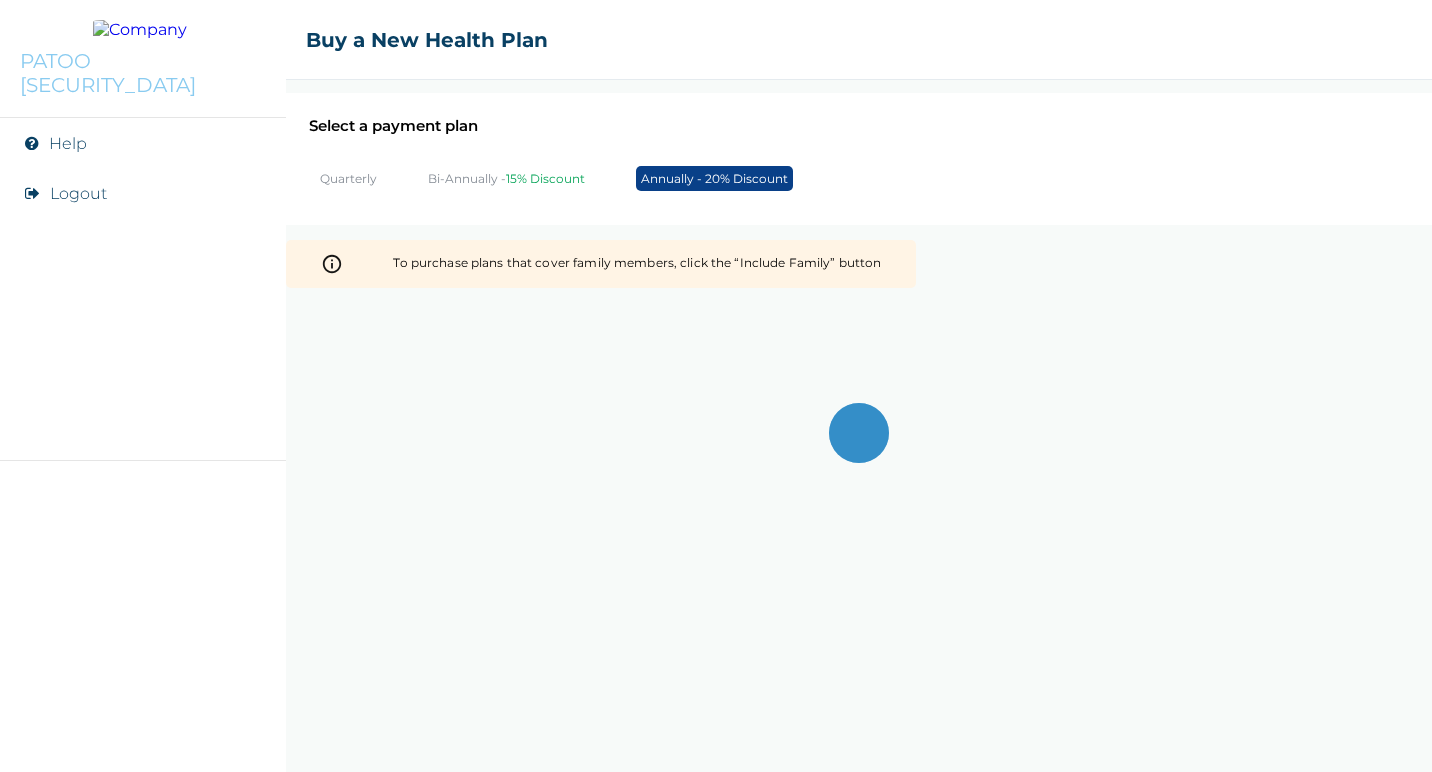 scroll, scrollTop: 0, scrollLeft: 0, axis: both 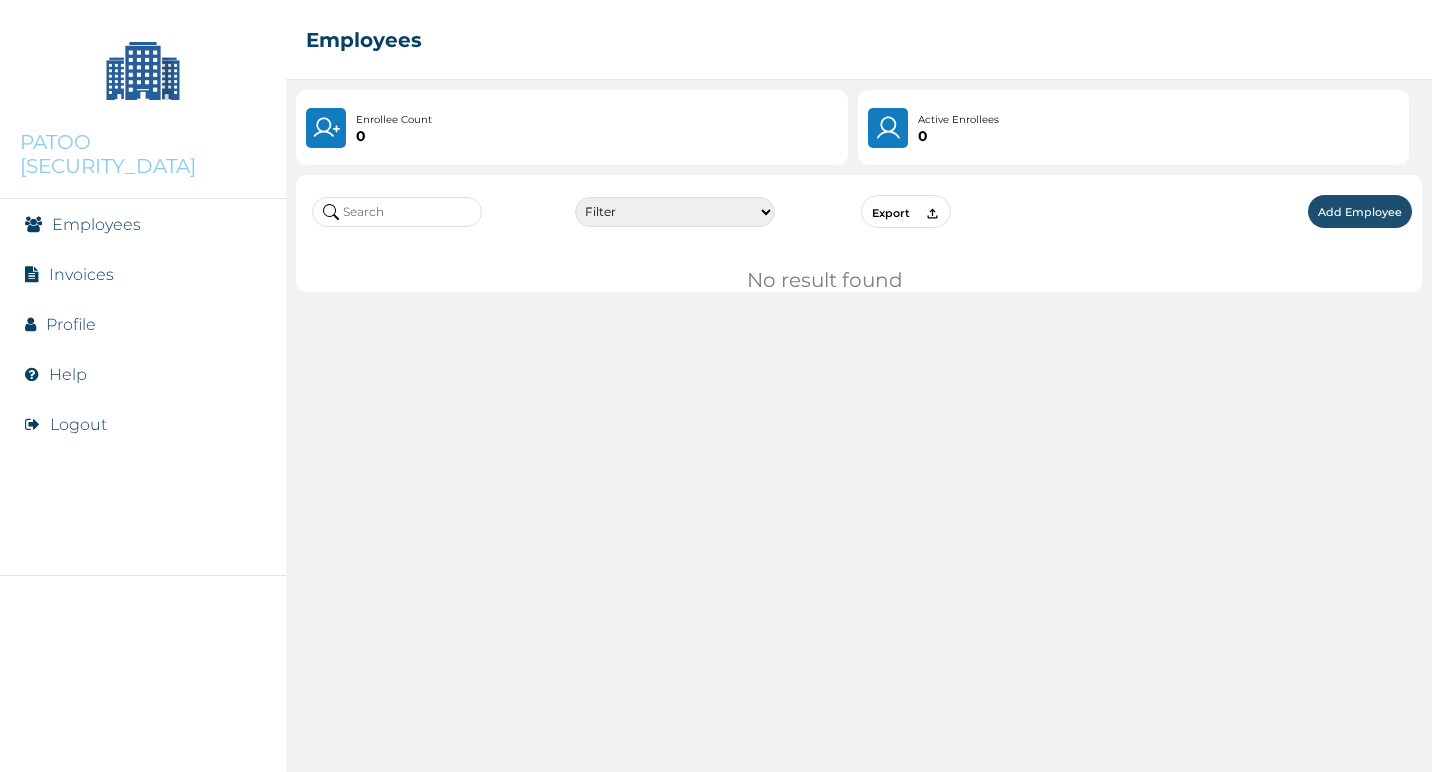 click on "Invoices" at bounding box center [81, 274] 